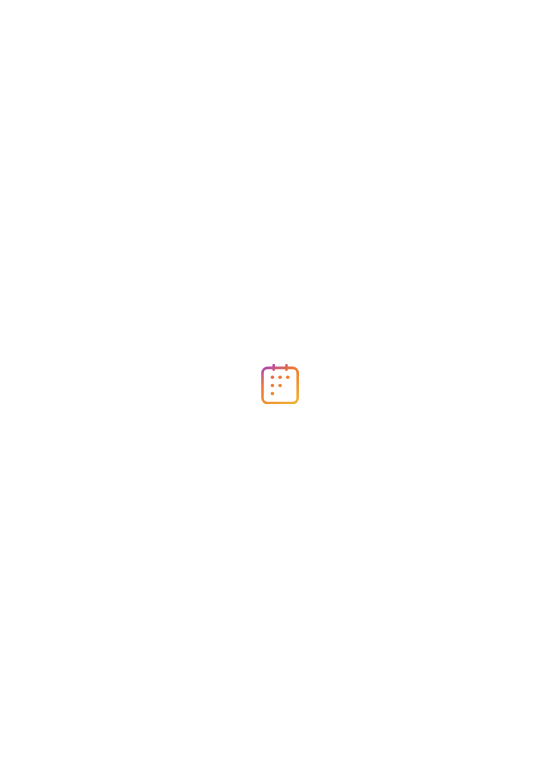 scroll, scrollTop: 0, scrollLeft: 0, axis: both 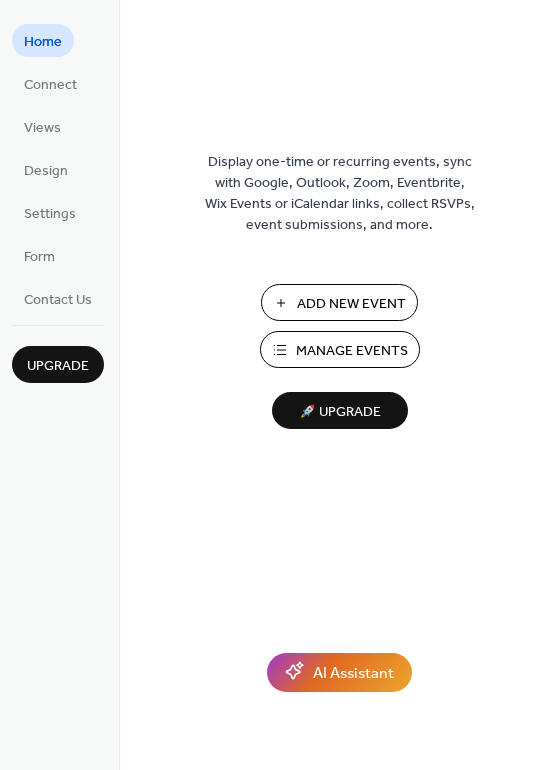 click on "Manage Events" at bounding box center (340, 349) 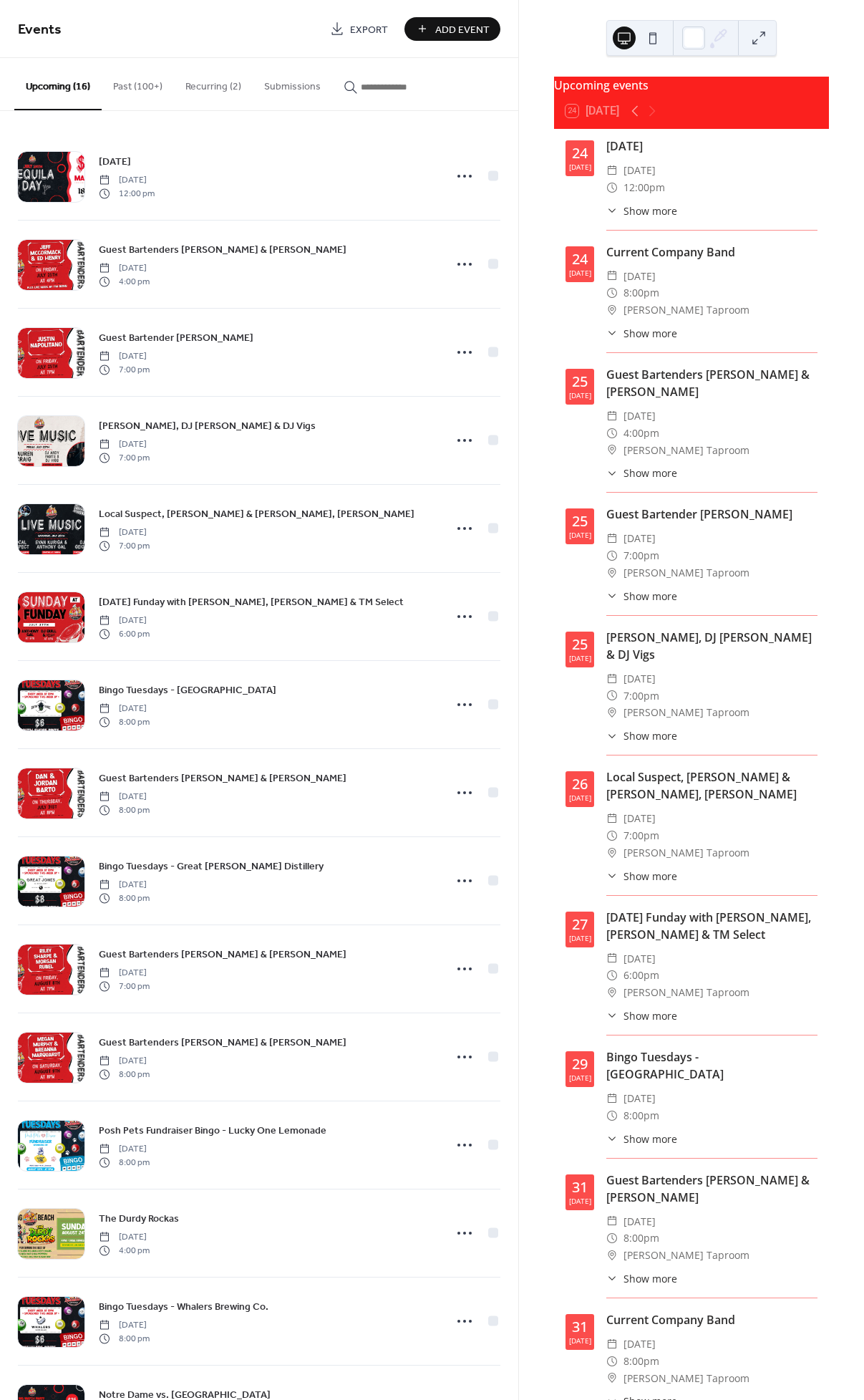 scroll, scrollTop: 0, scrollLeft: 0, axis: both 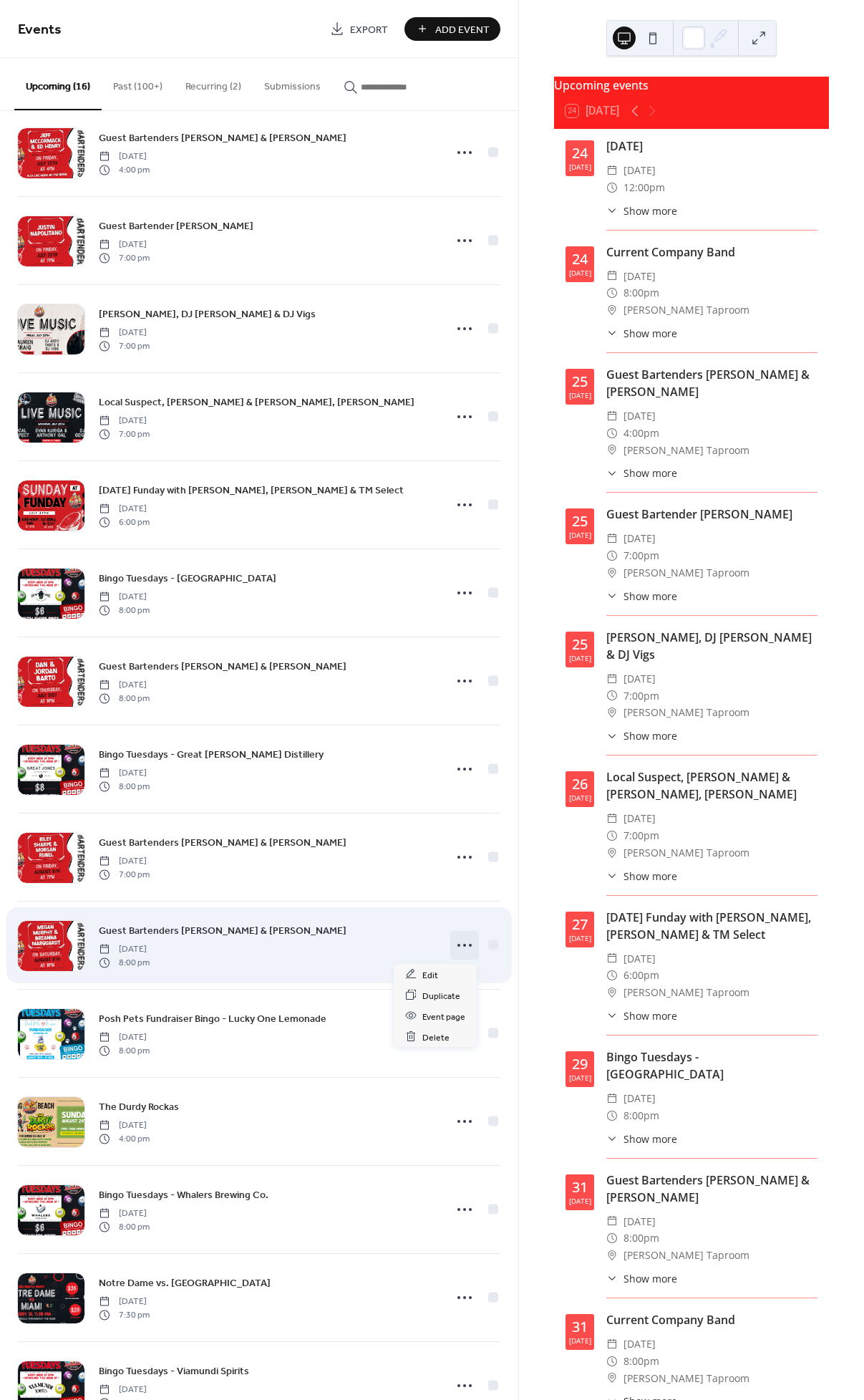 click 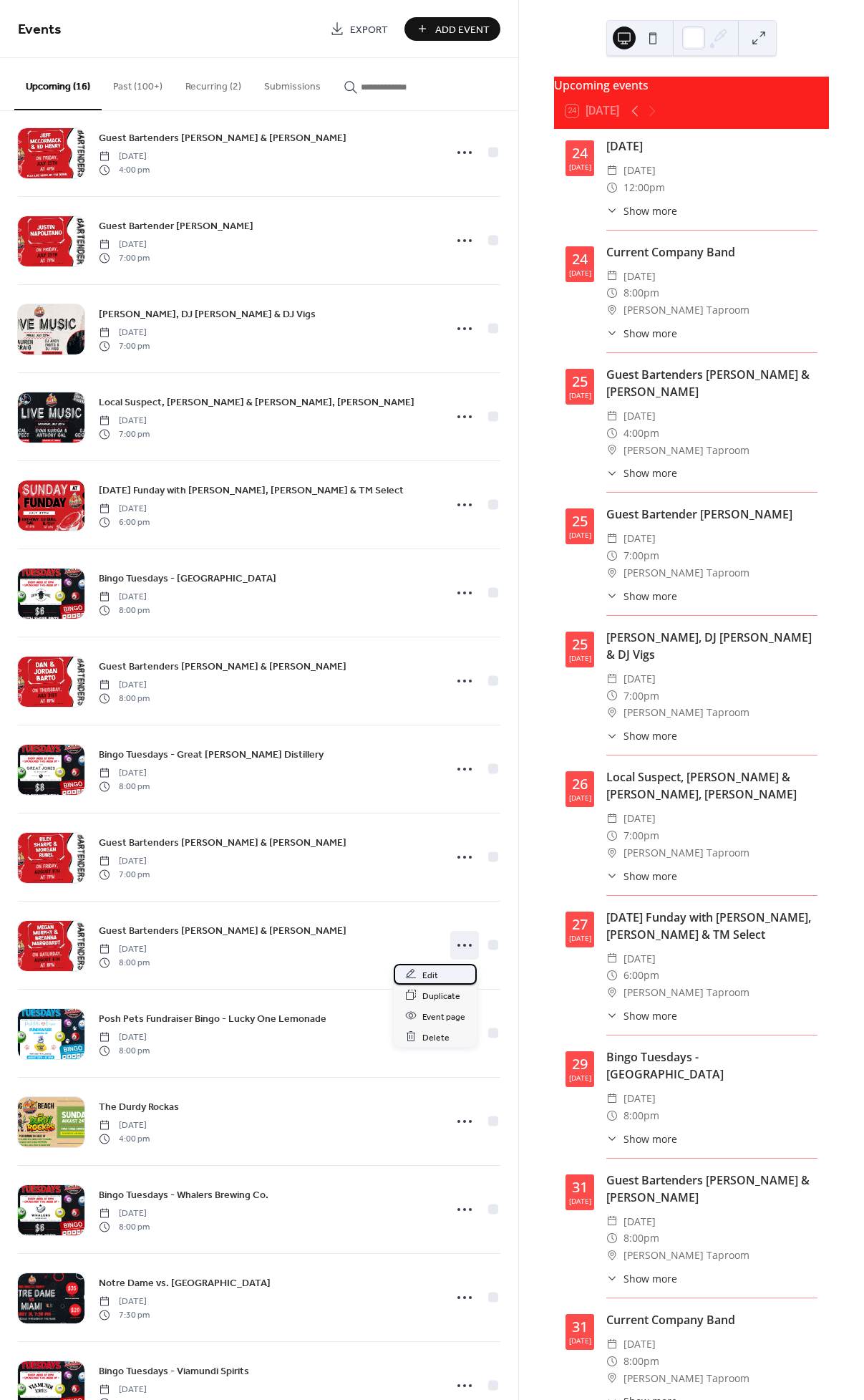 click on "Edit" at bounding box center [435, 974] 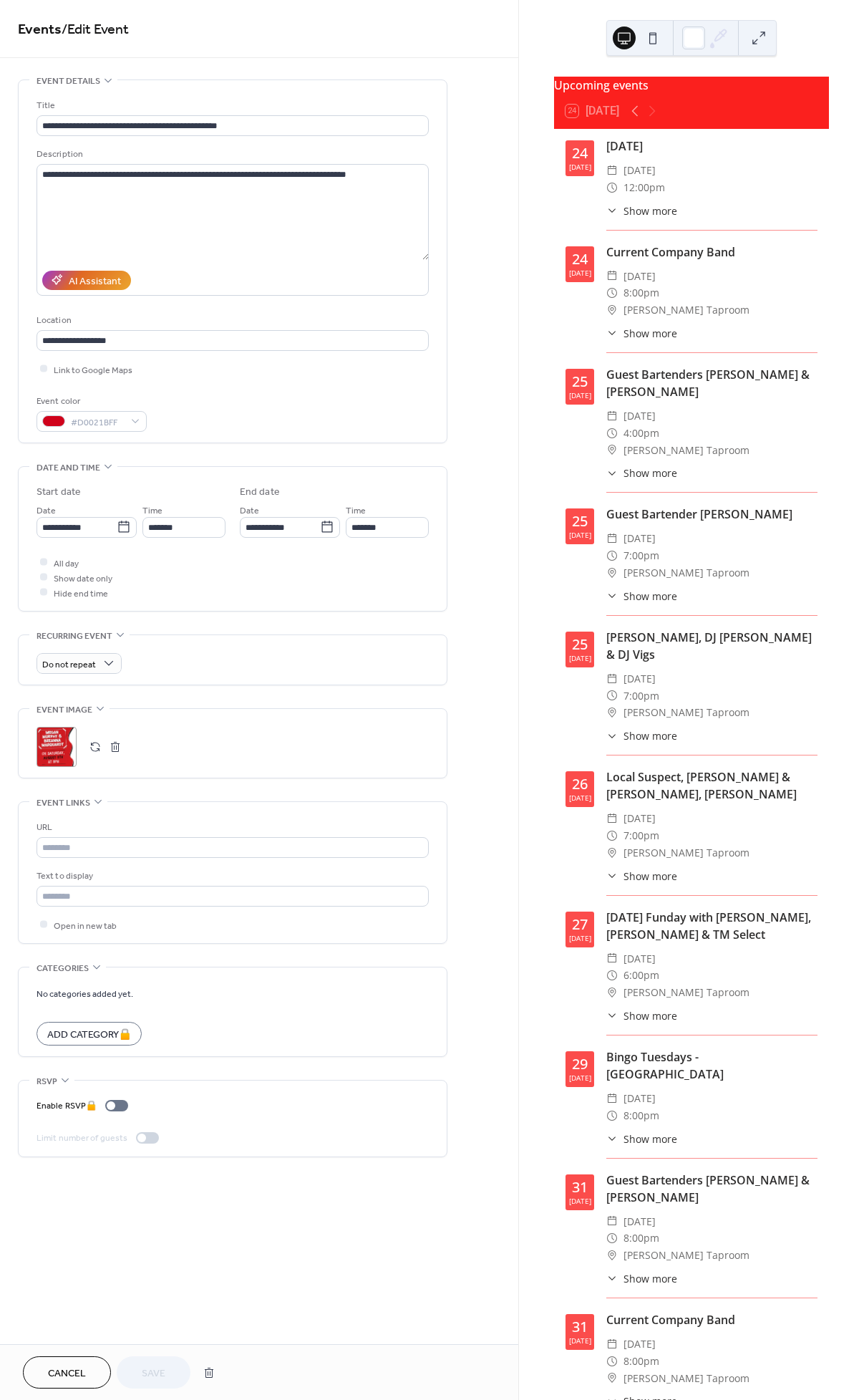 click at bounding box center (115, 747) 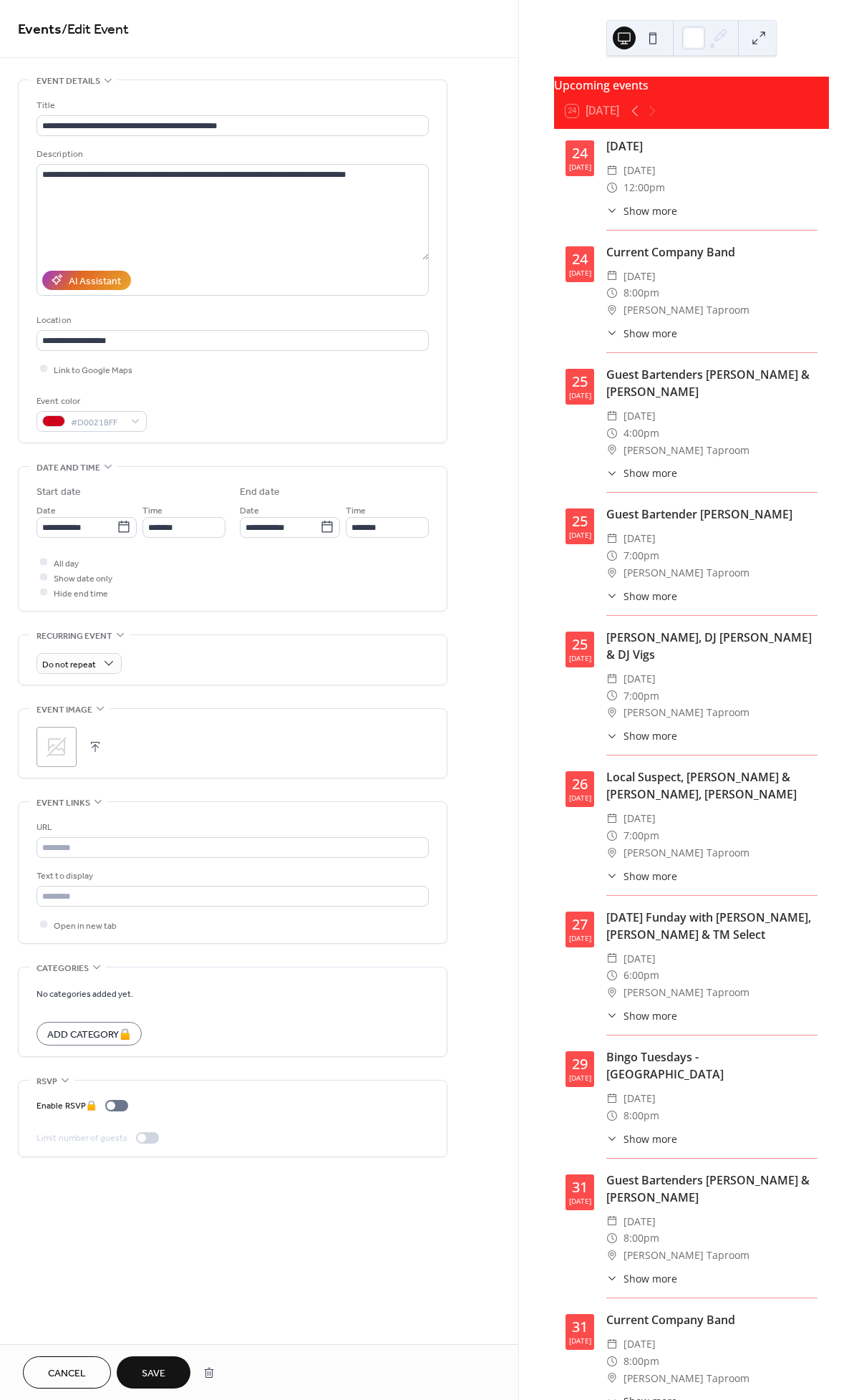 click on ";" at bounding box center (57, 747) 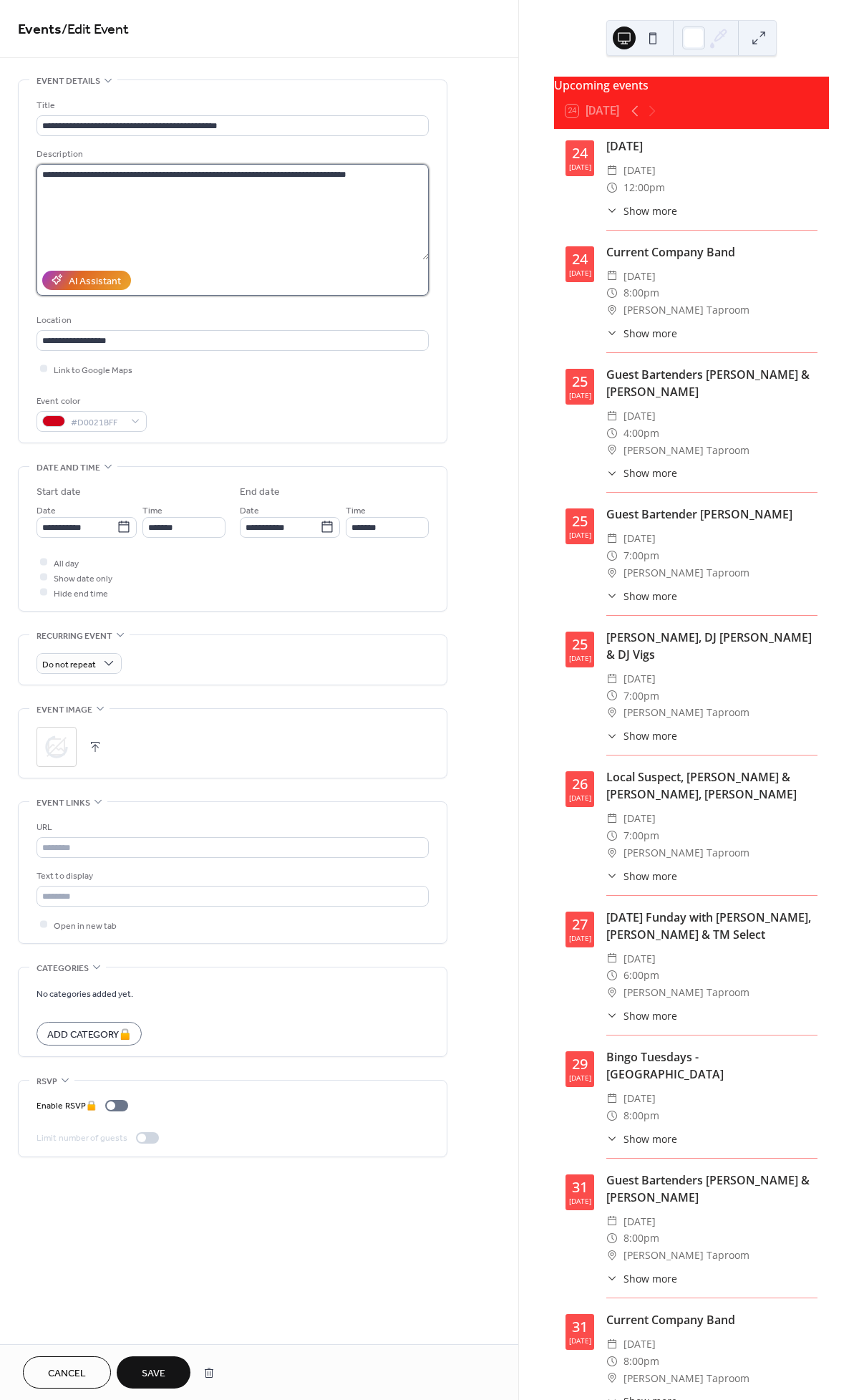 drag, startPoint x: 311, startPoint y: 178, endPoint x: 304, endPoint y: 243, distance: 65.37584 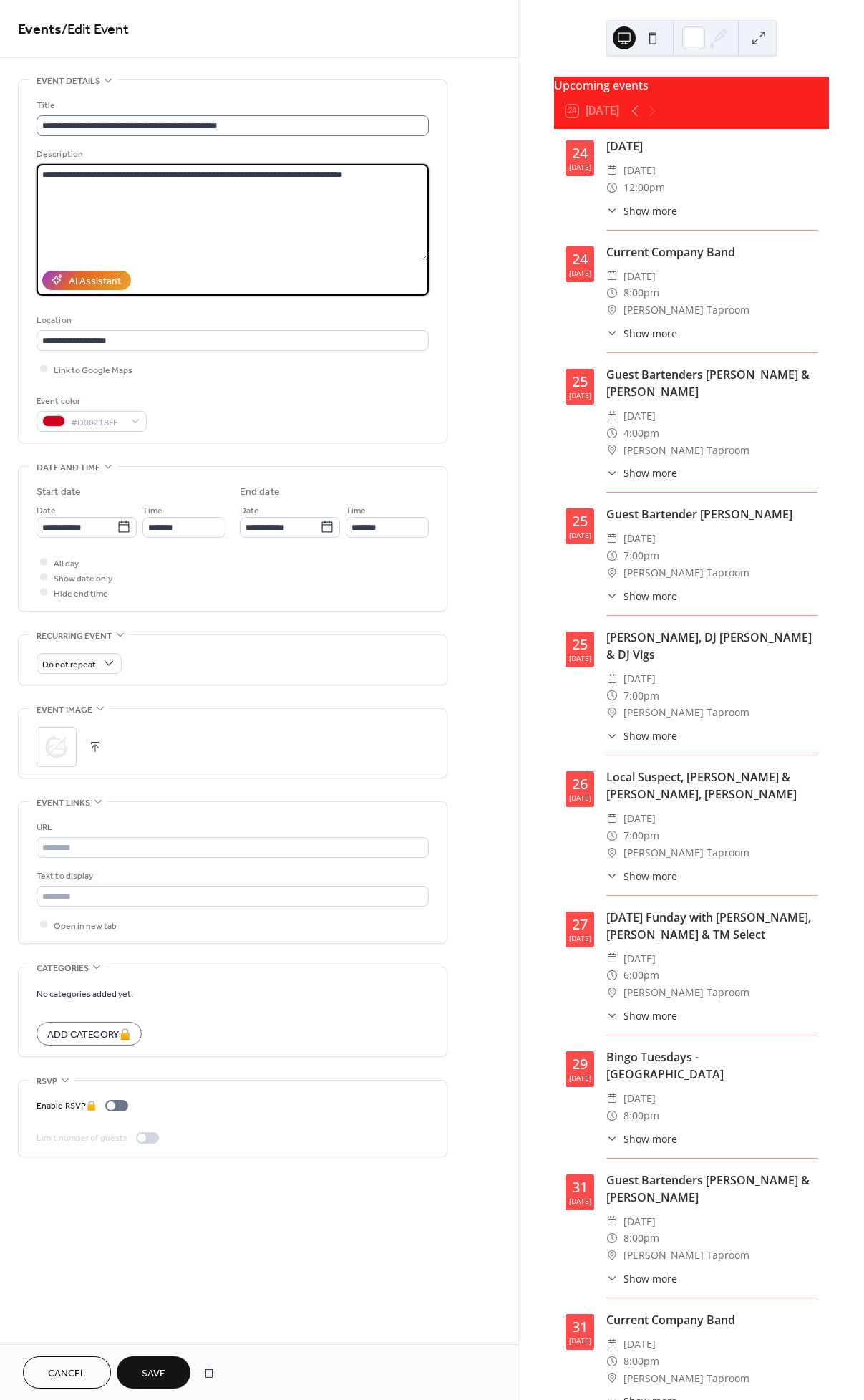type on "**********" 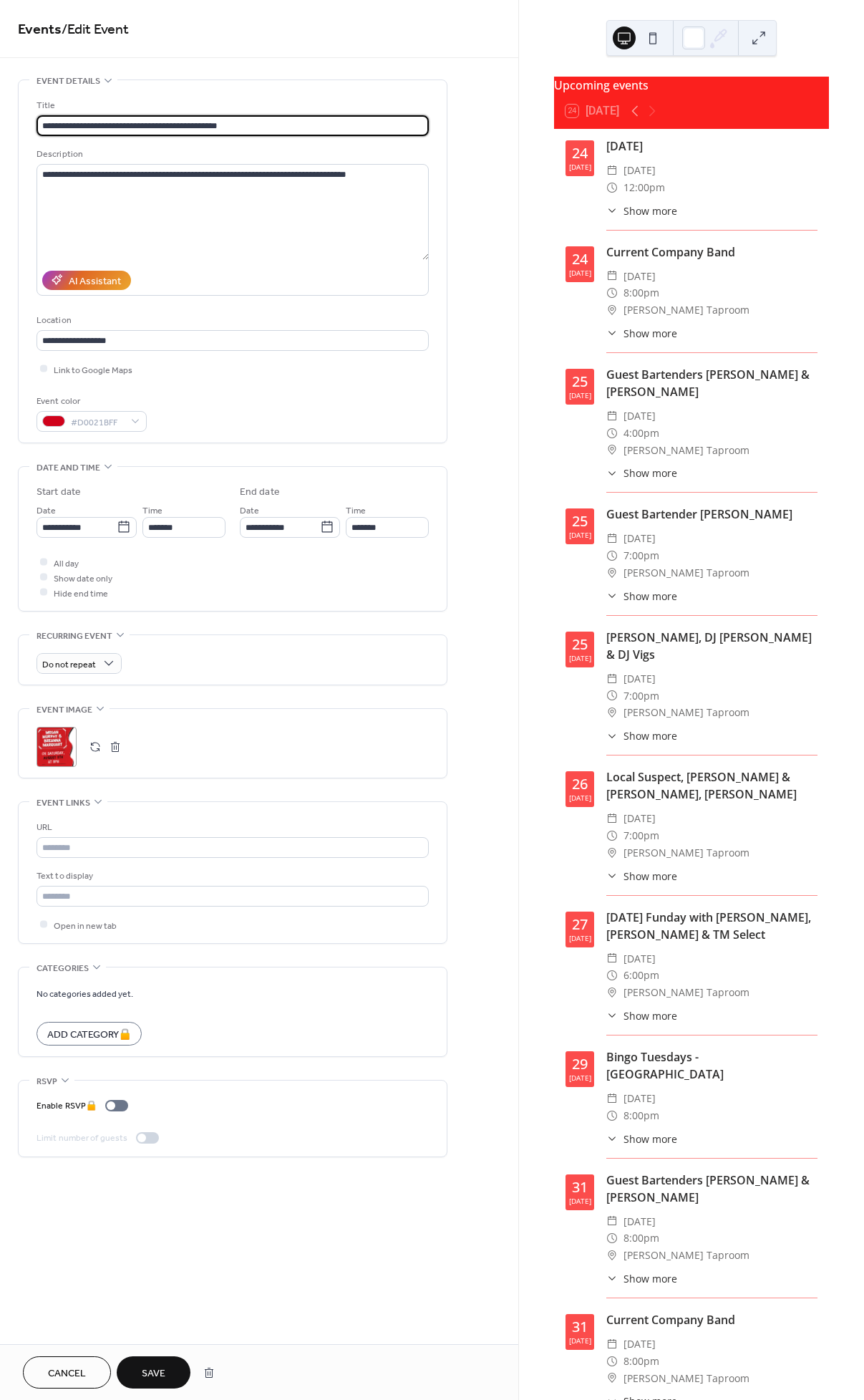 click on "**********" at bounding box center [233, 125] 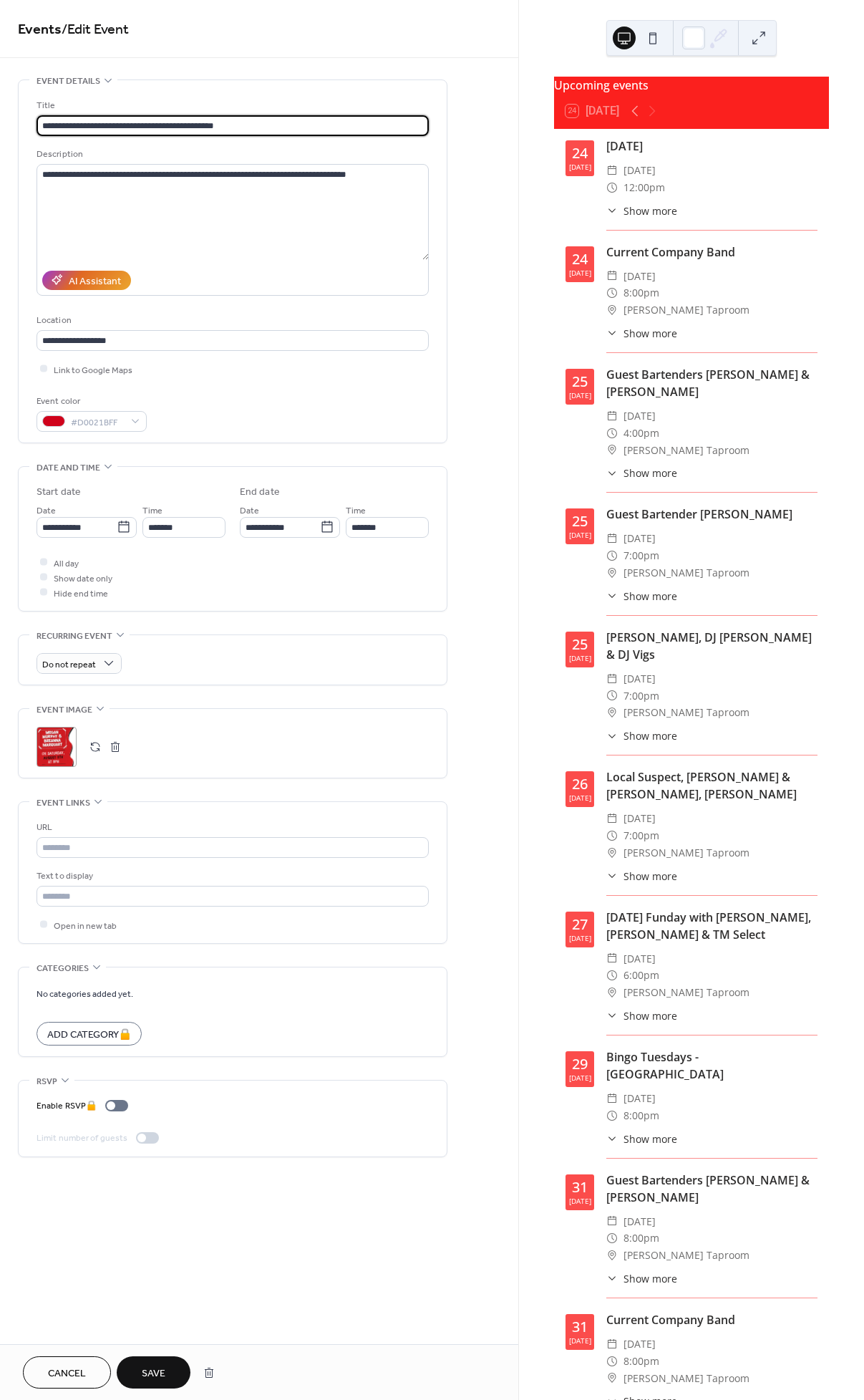 type on "**********" 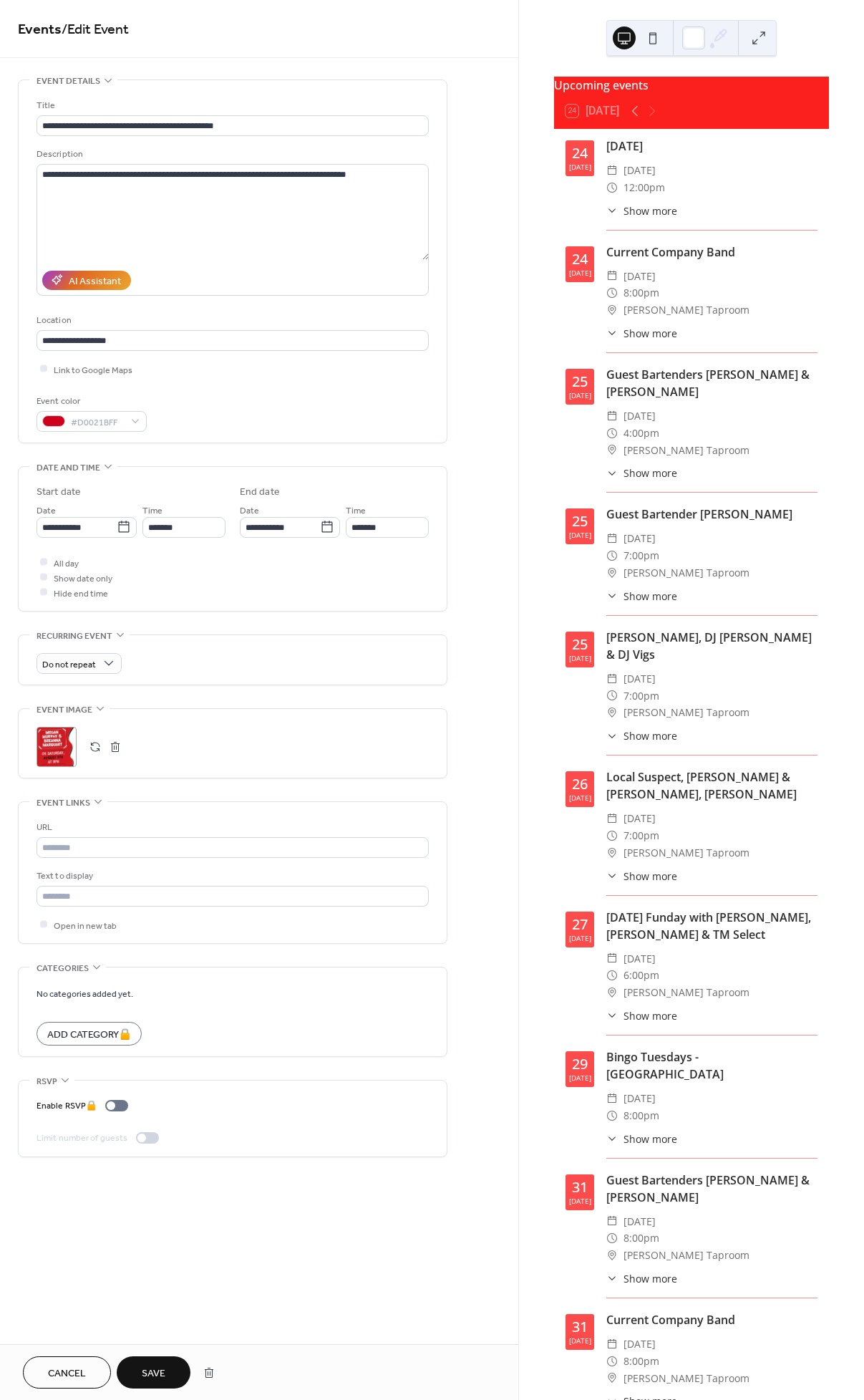 click on "Save" at bounding box center [153, 1374] 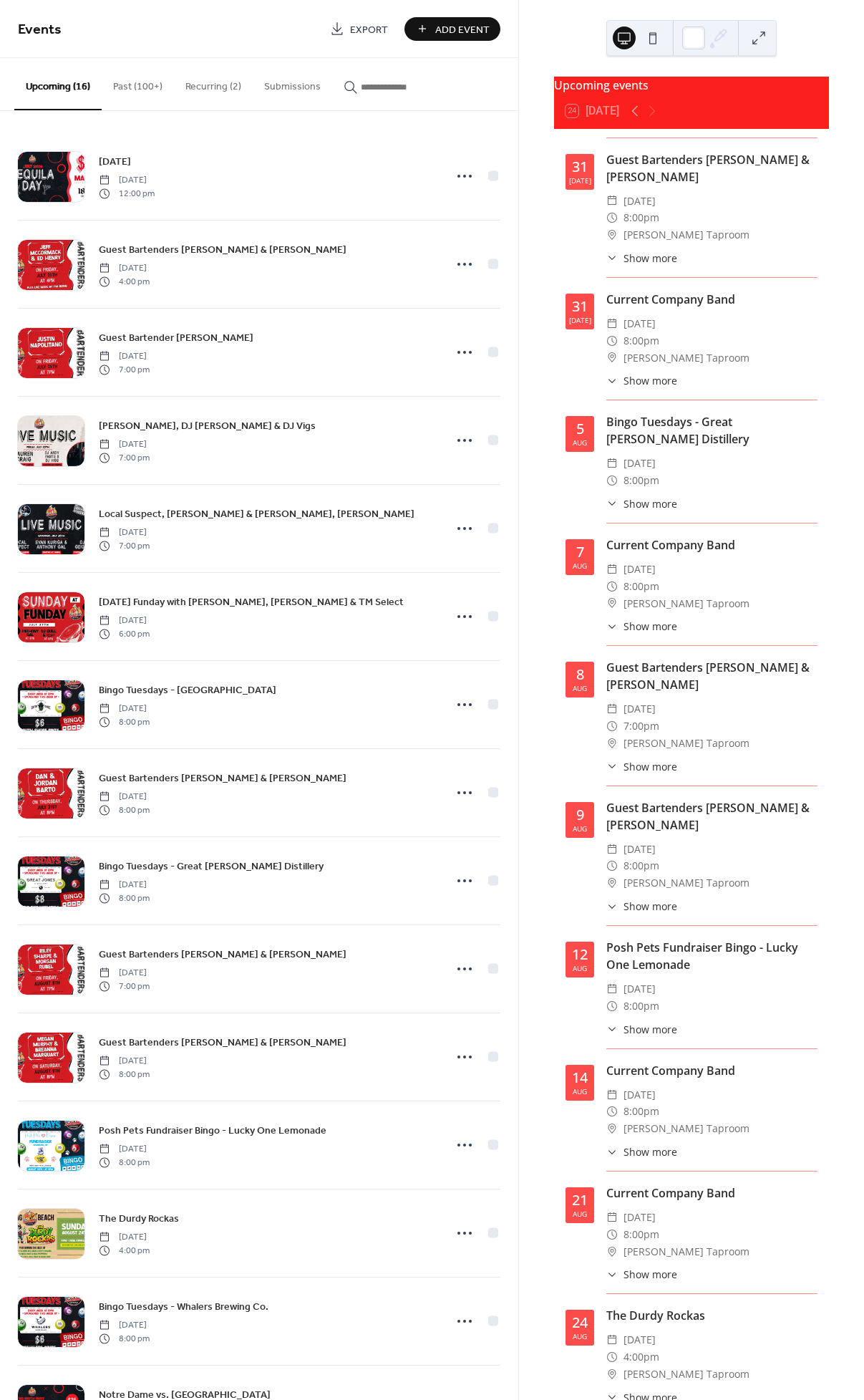 scroll, scrollTop: 1318, scrollLeft: 0, axis: vertical 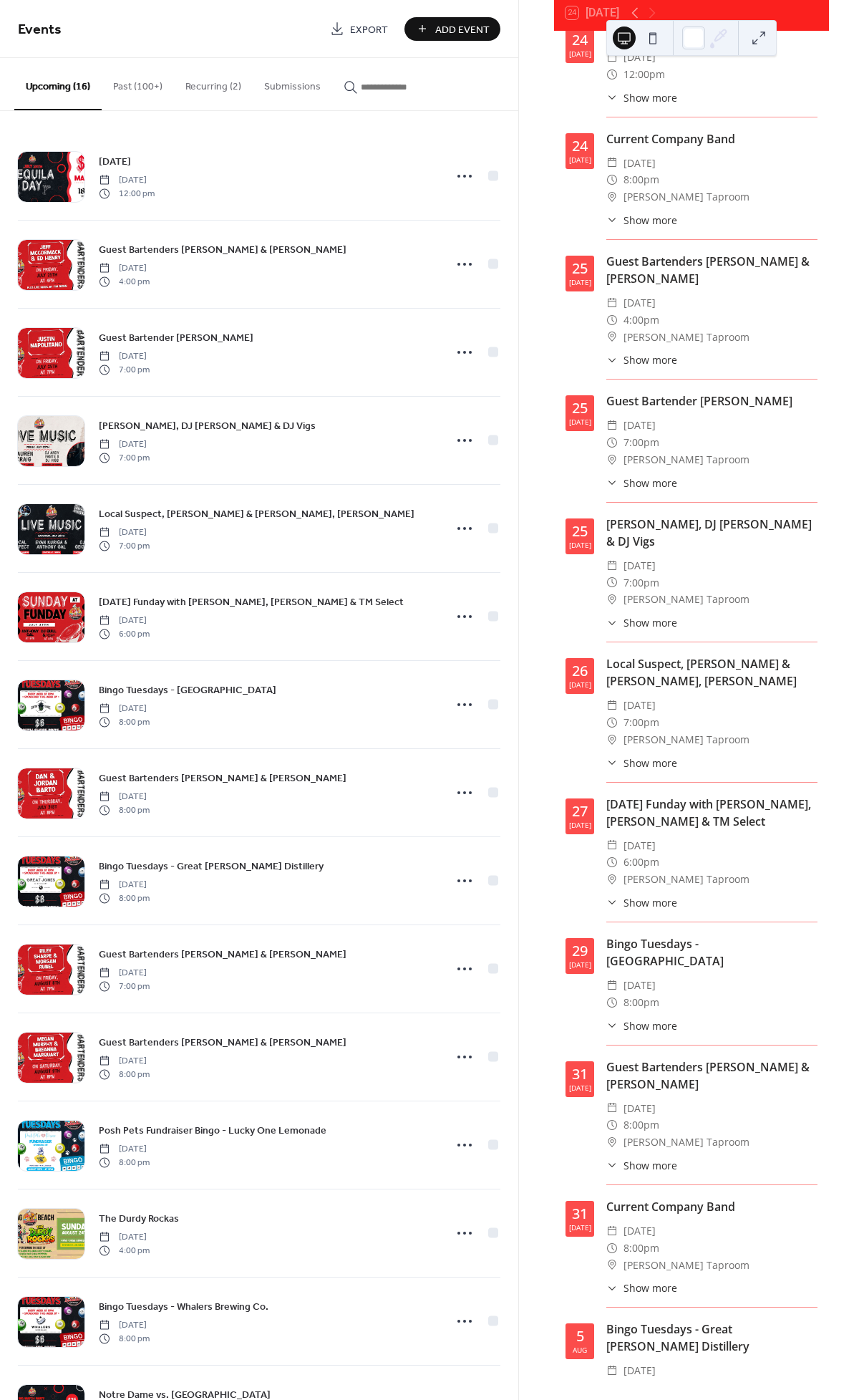 drag, startPoint x: 649, startPoint y: 511, endPoint x: 646, endPoint y: 500, distance: 11.401754 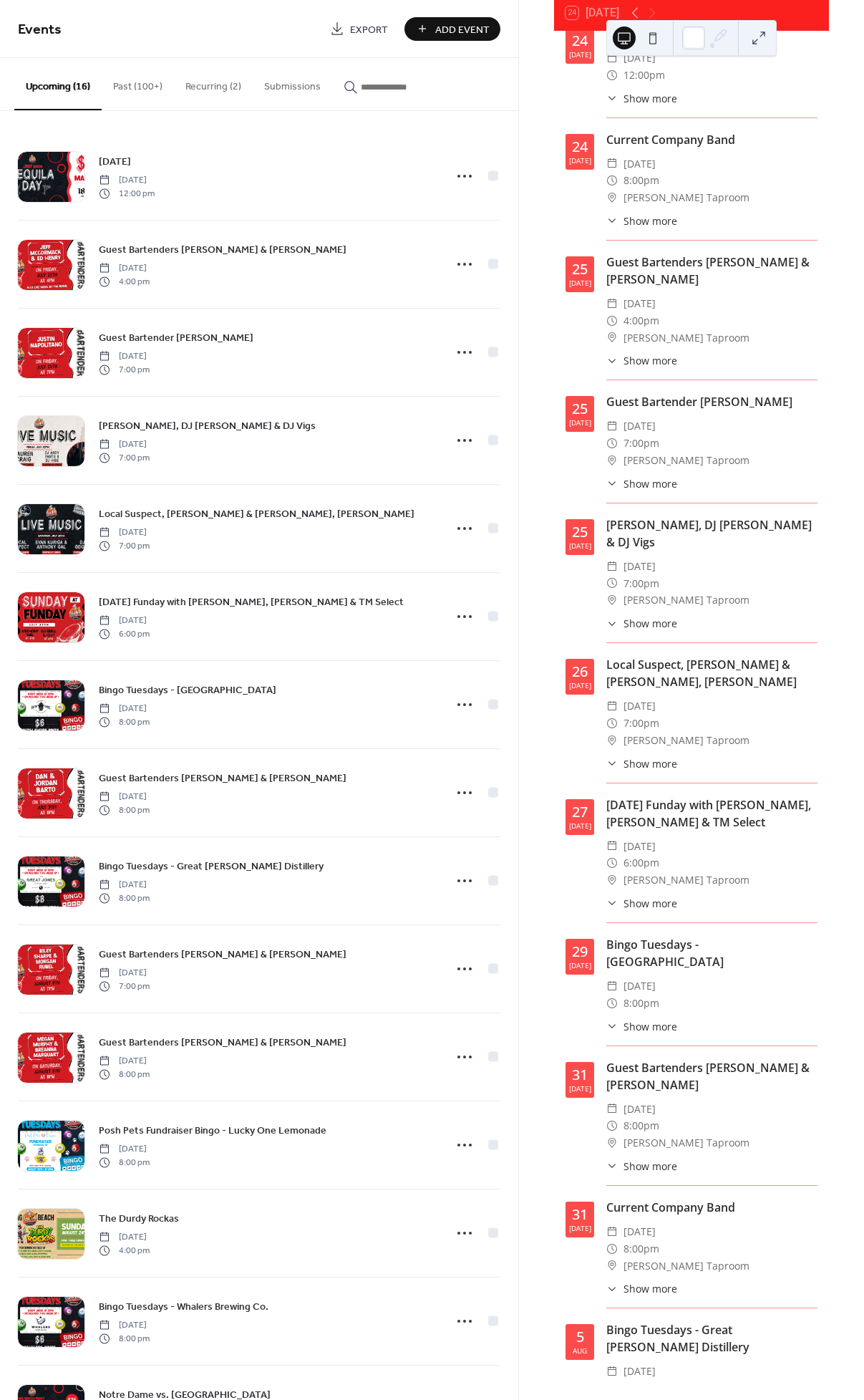 click on "Guest Bartender Justin Napolitano  ​ Friday, July 25, 2025 ​ 7:00pm ​ Borrelli's Taproom ​ Show more Enjoy drinks from Guest Bartender Justin Napolitano starting at 7PM!" at bounding box center [712, 448] 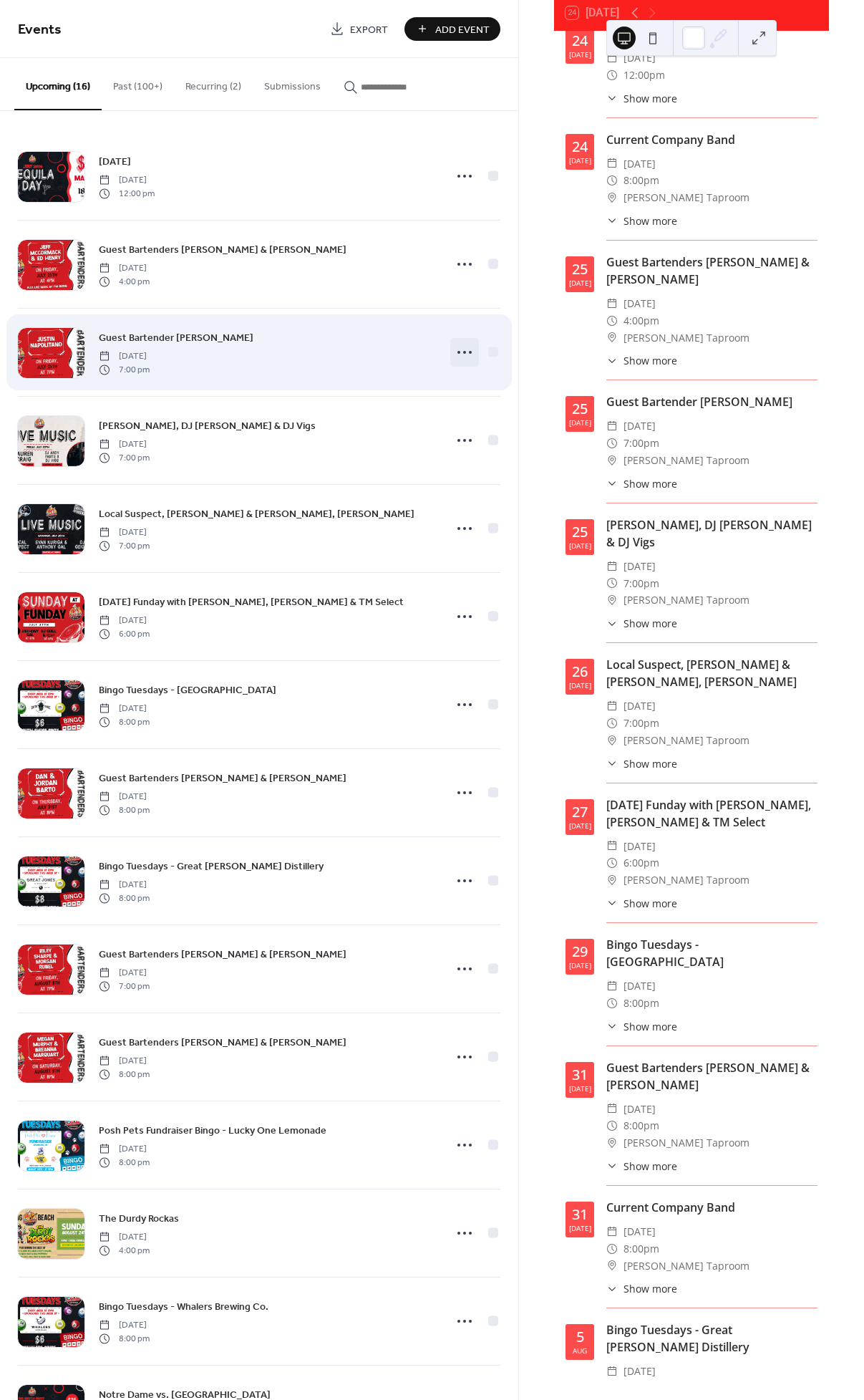 click 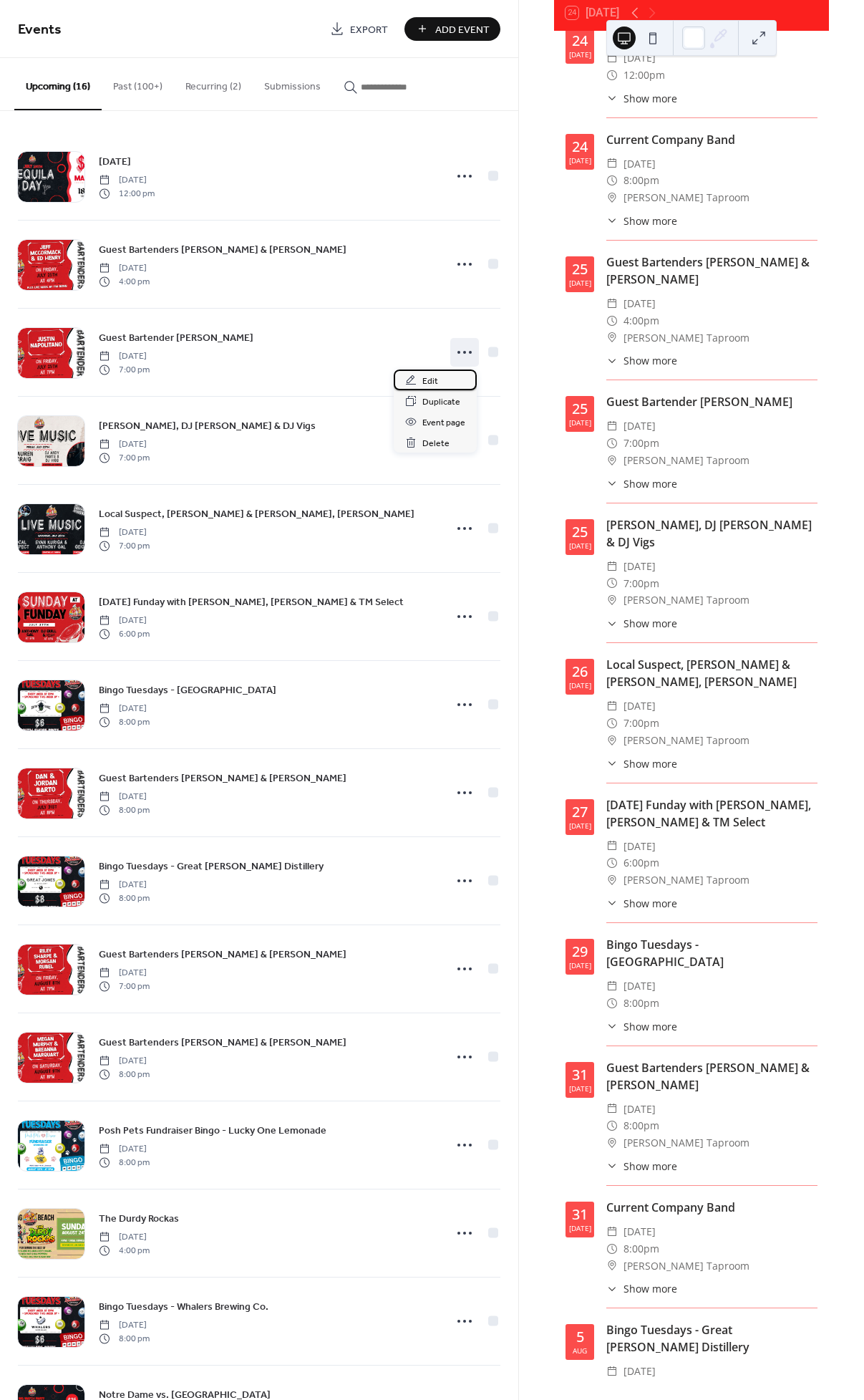 drag, startPoint x: 455, startPoint y: 376, endPoint x: 633, endPoint y: 483, distance: 207.68486 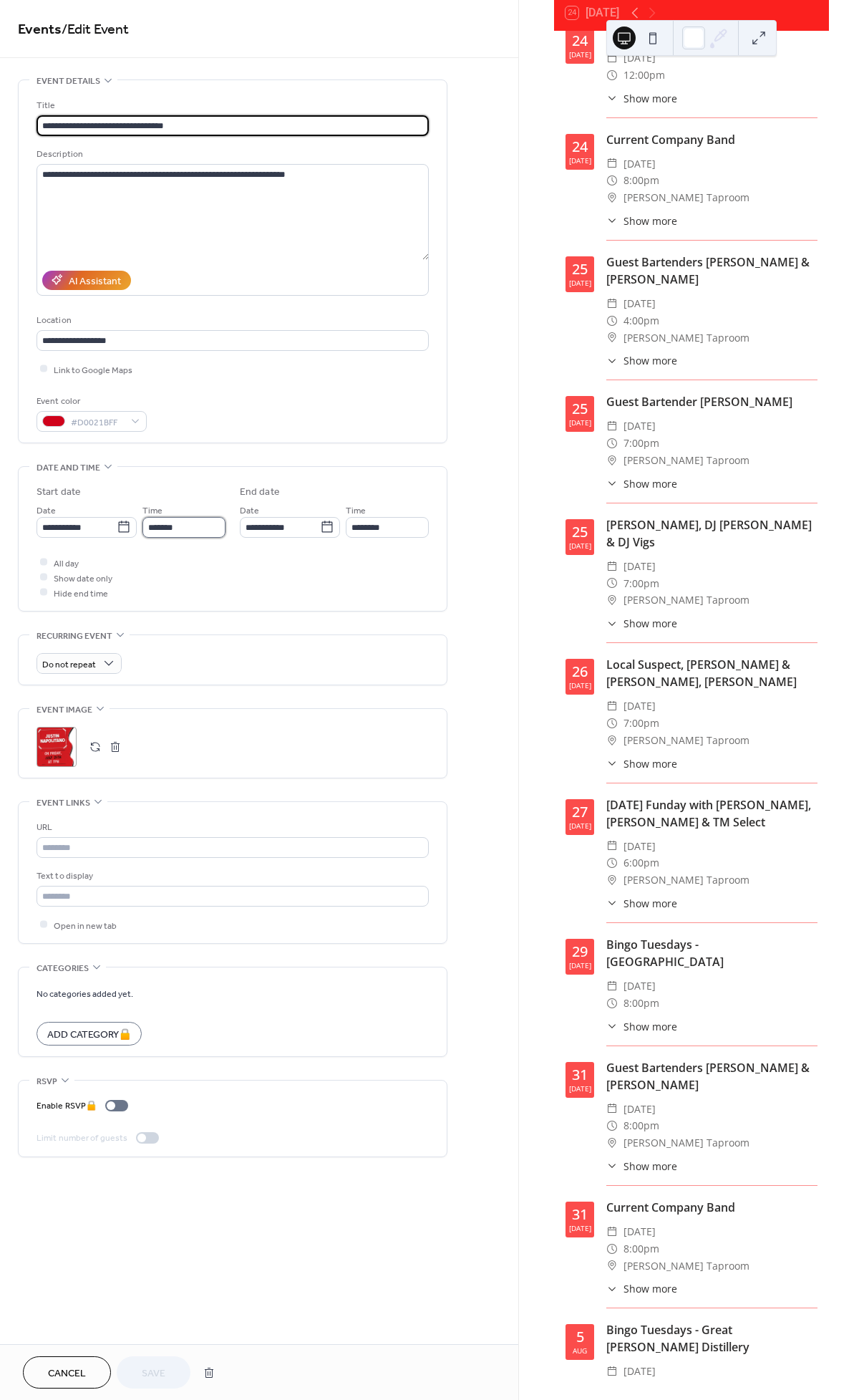 click on "*******" at bounding box center (184, 527) 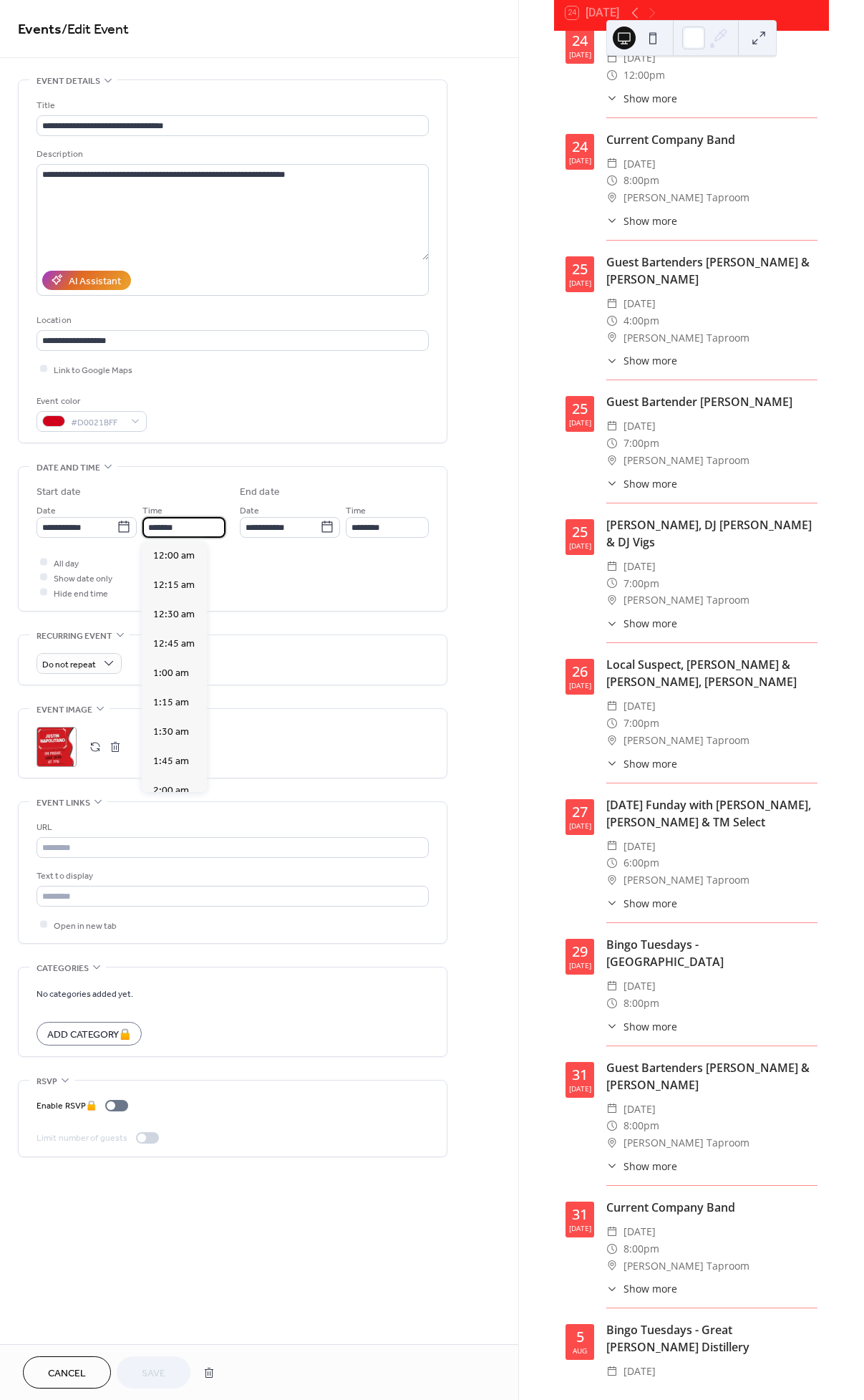scroll, scrollTop: 2216, scrollLeft: 0, axis: vertical 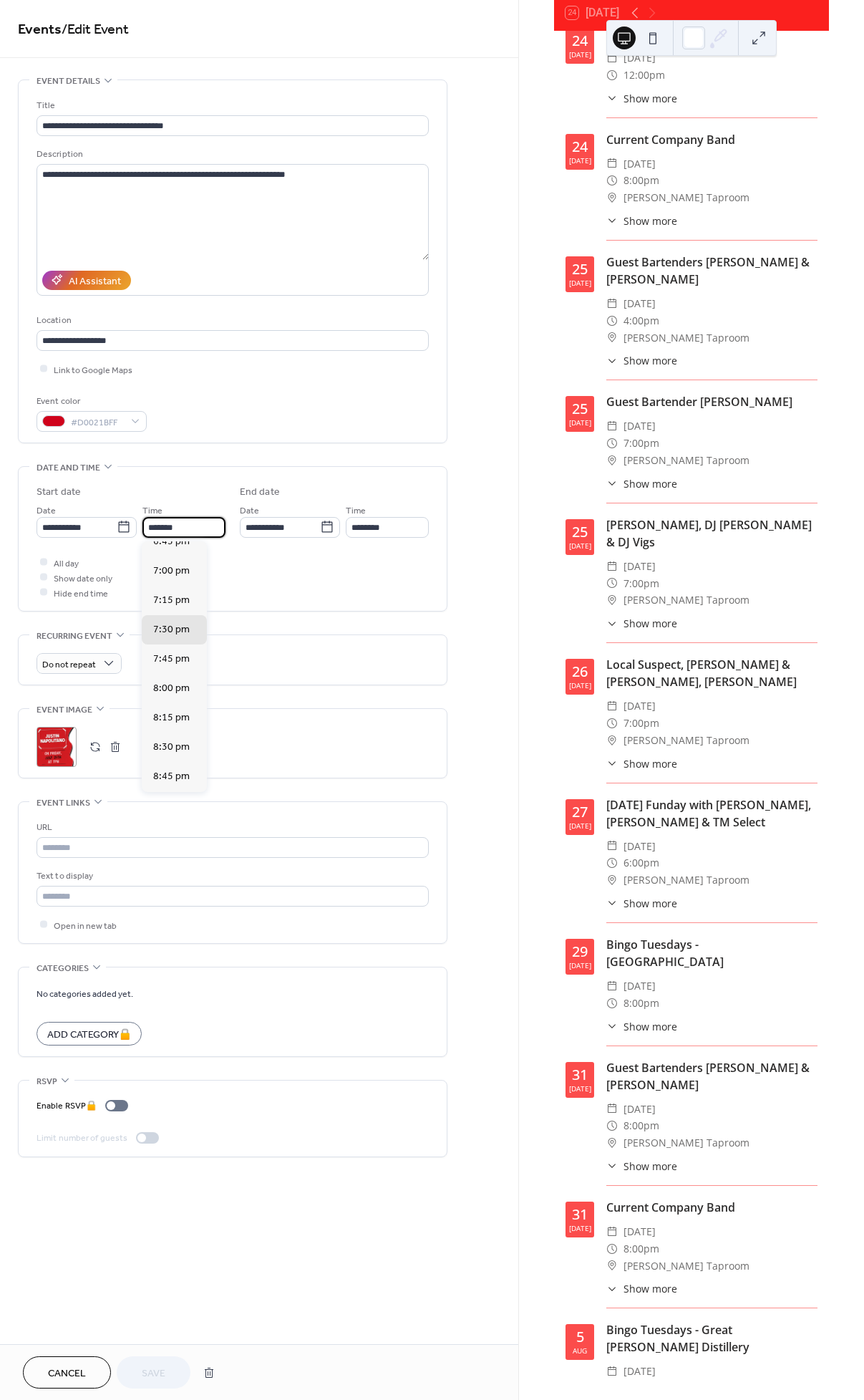 type on "*******" 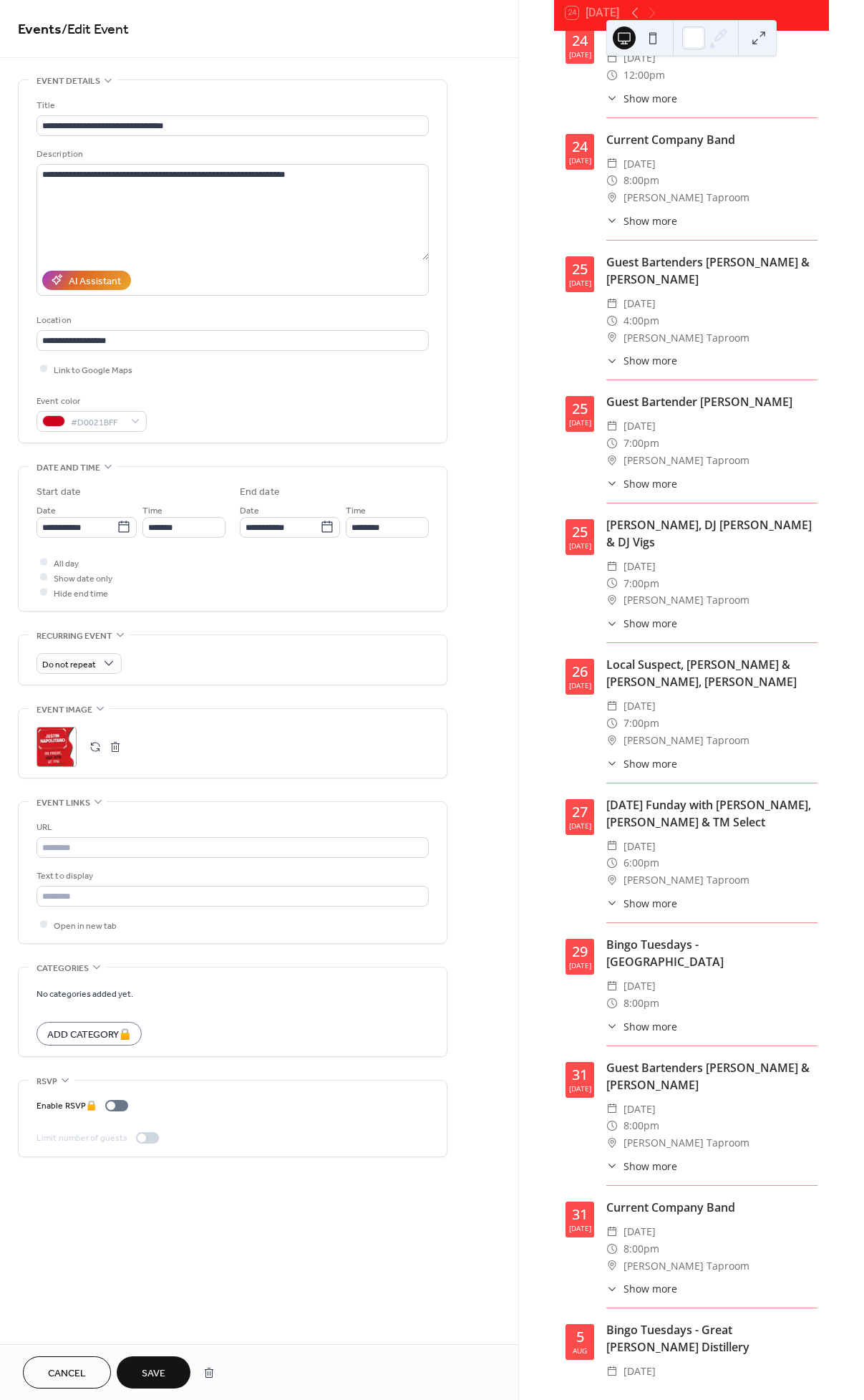 click on ";" at bounding box center [57, 747] 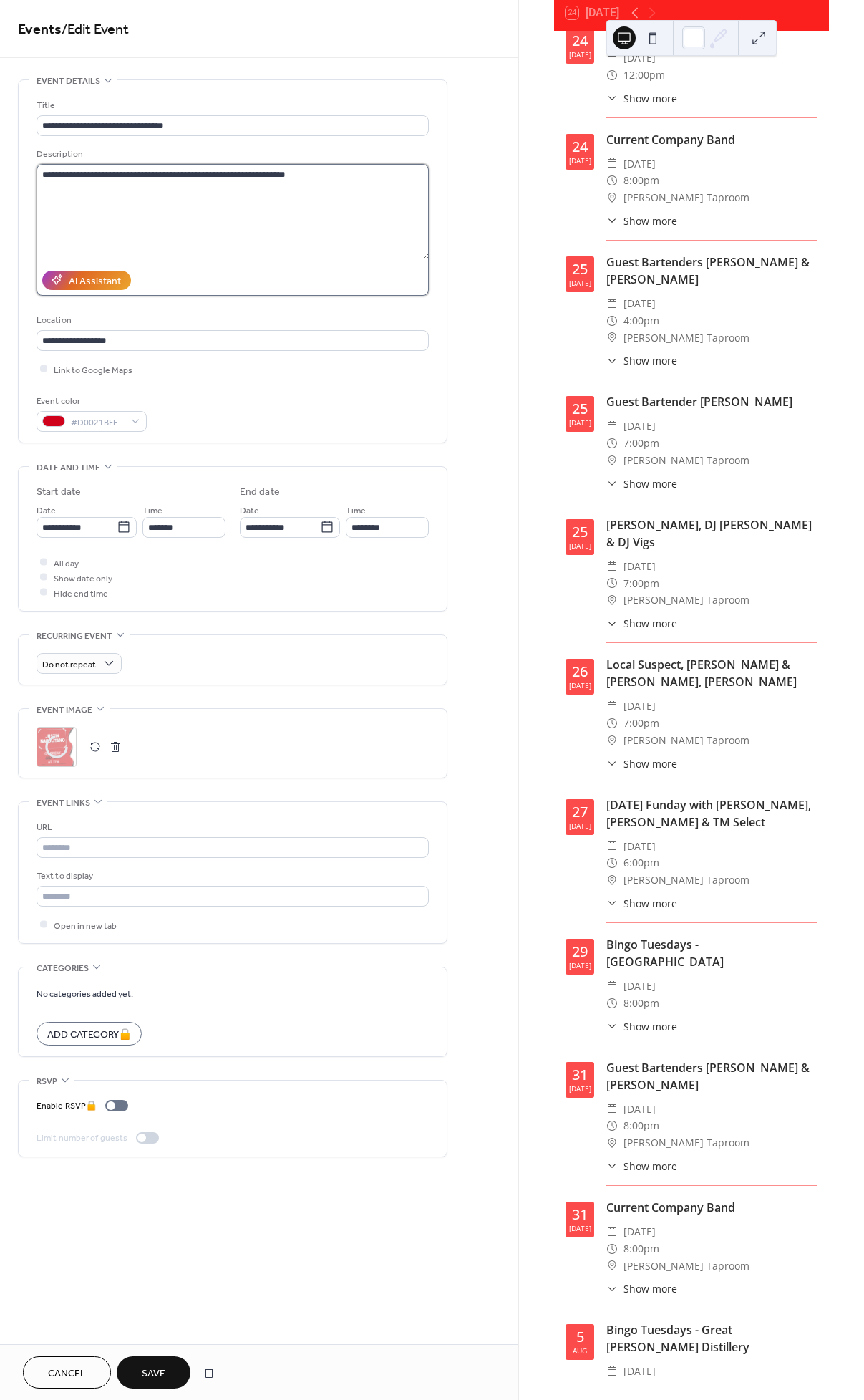 drag, startPoint x: 289, startPoint y: 179, endPoint x: 295, endPoint y: 218, distance: 39.458839 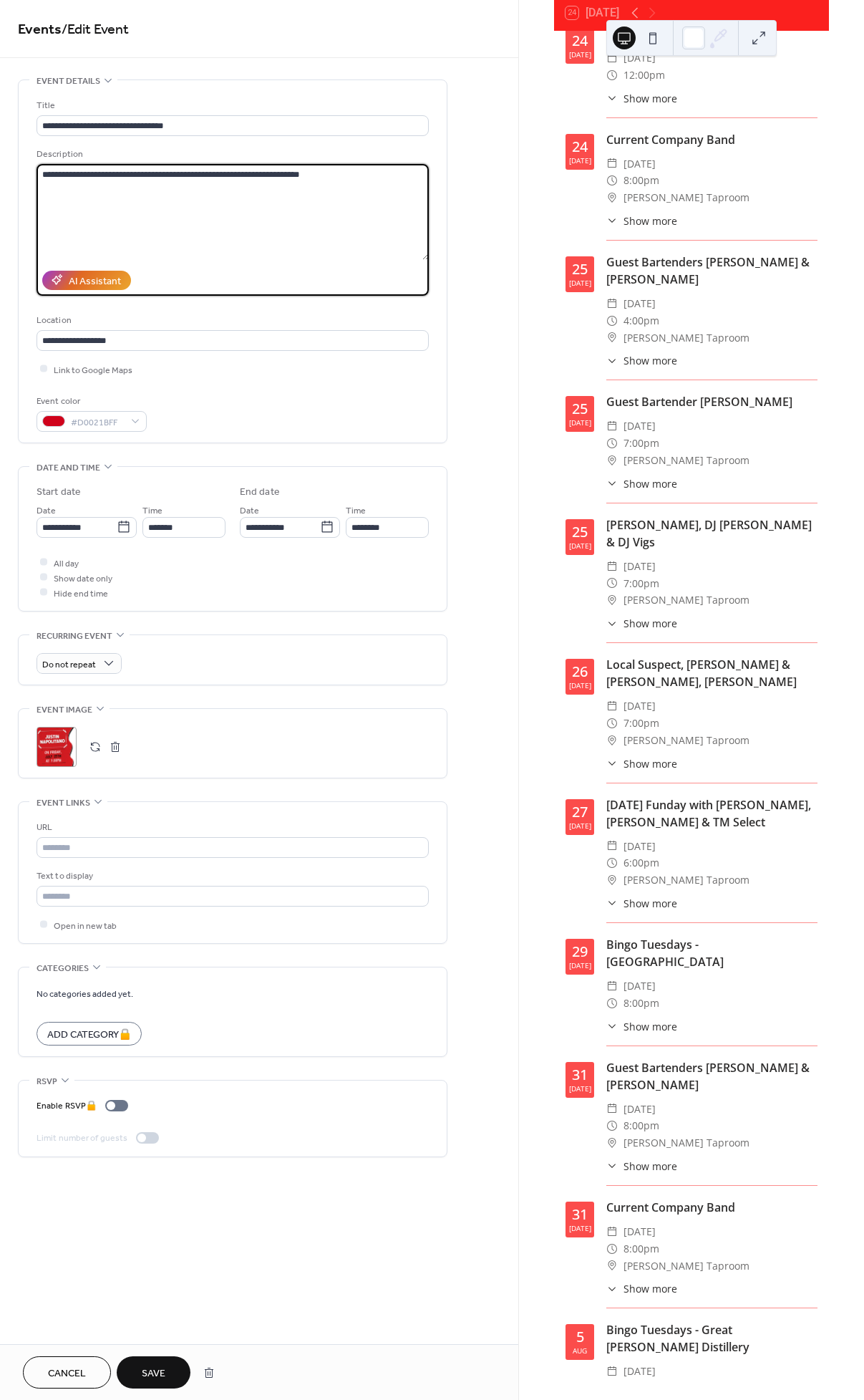 type on "**********" 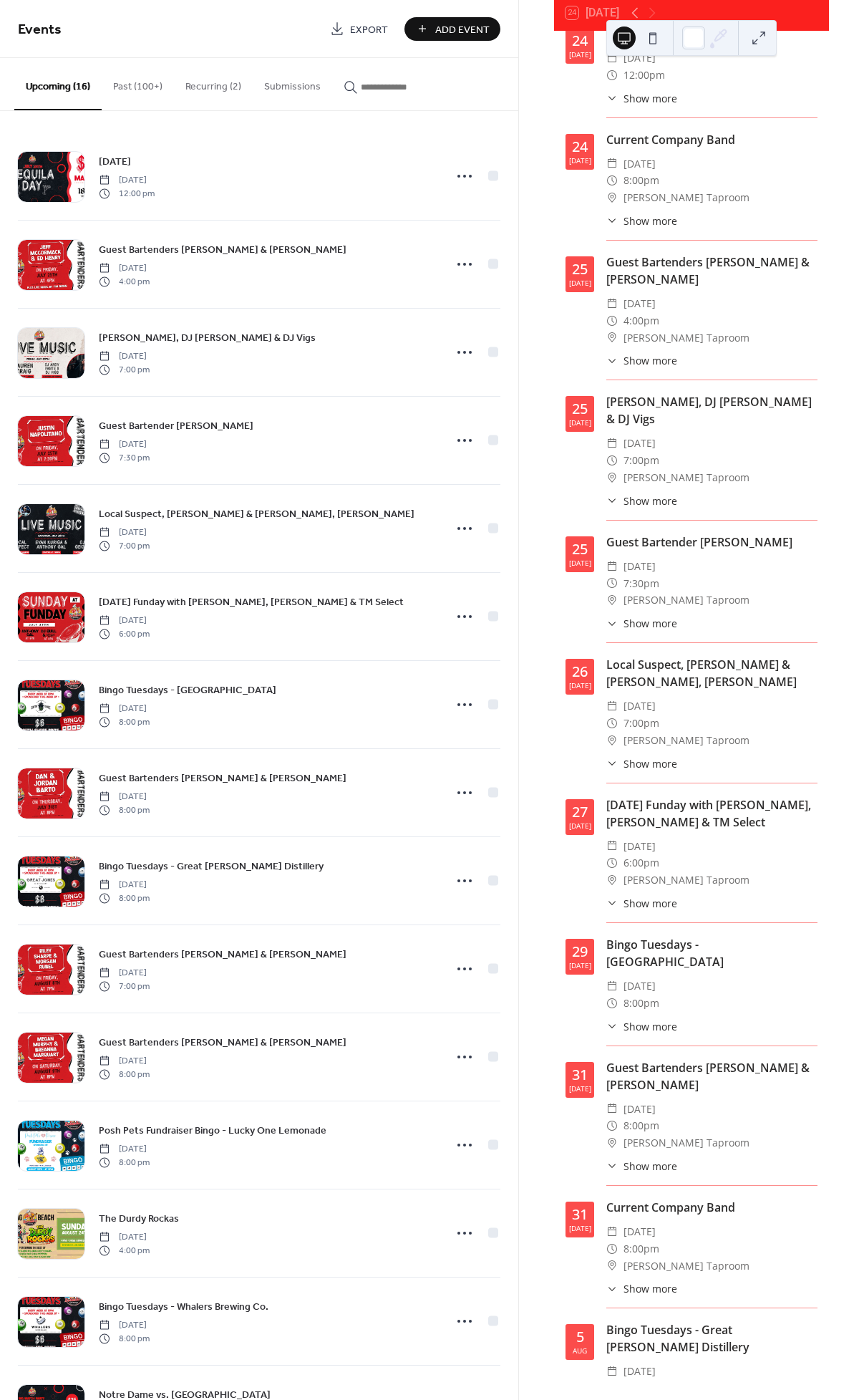 click on "Show more" at bounding box center [650, 623] 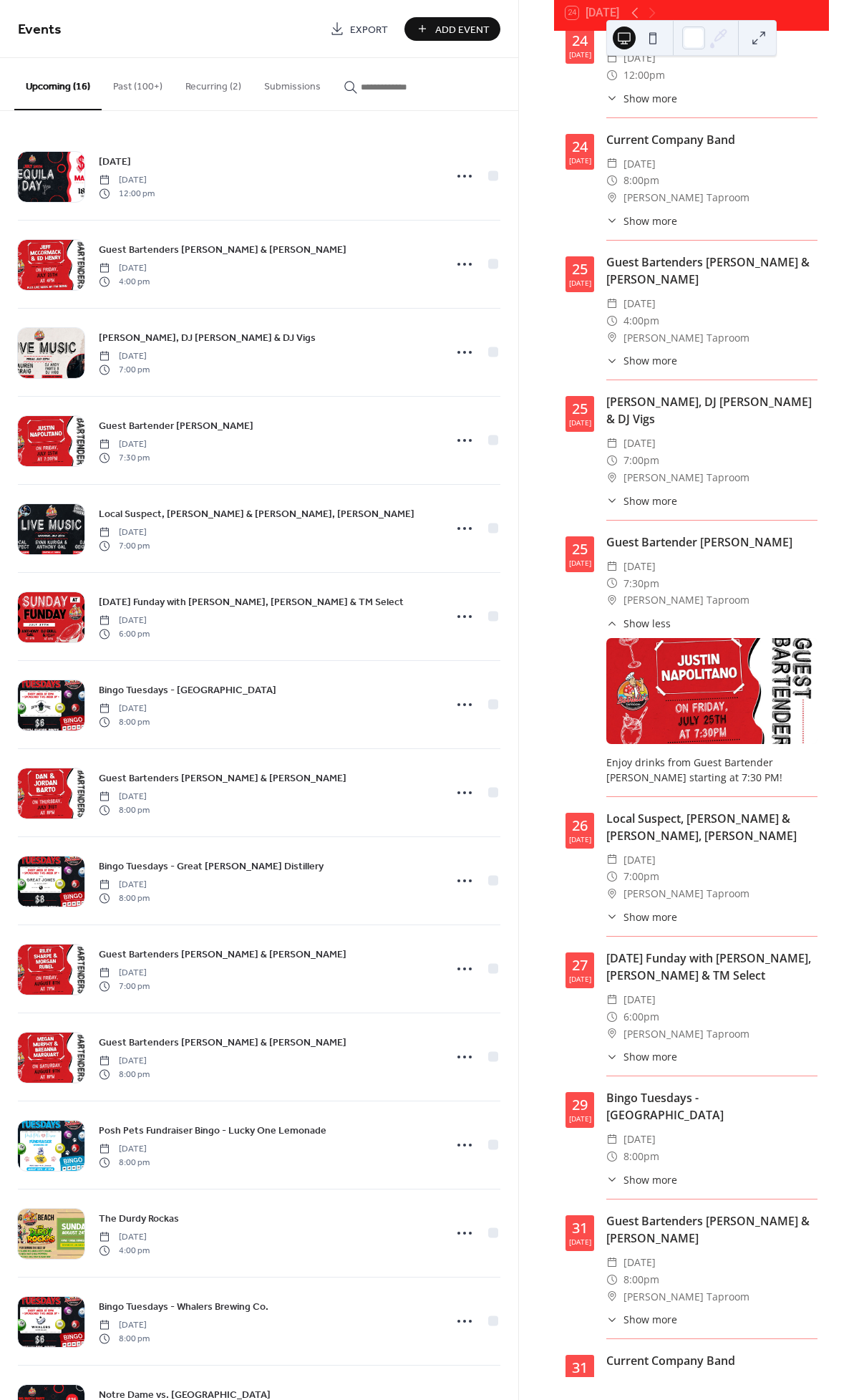 click on "Show less" at bounding box center [647, 623] 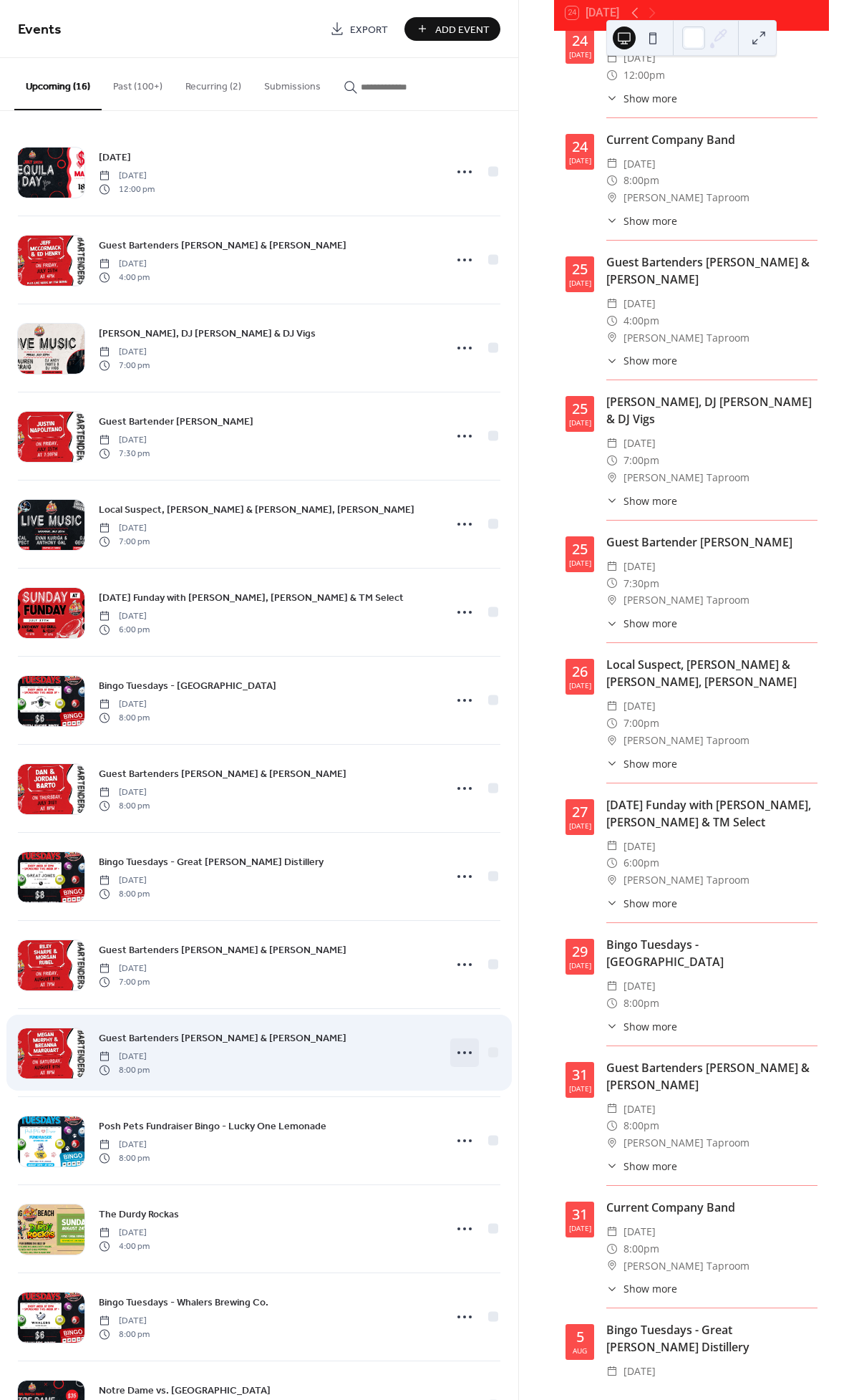 scroll, scrollTop: 5, scrollLeft: 0, axis: vertical 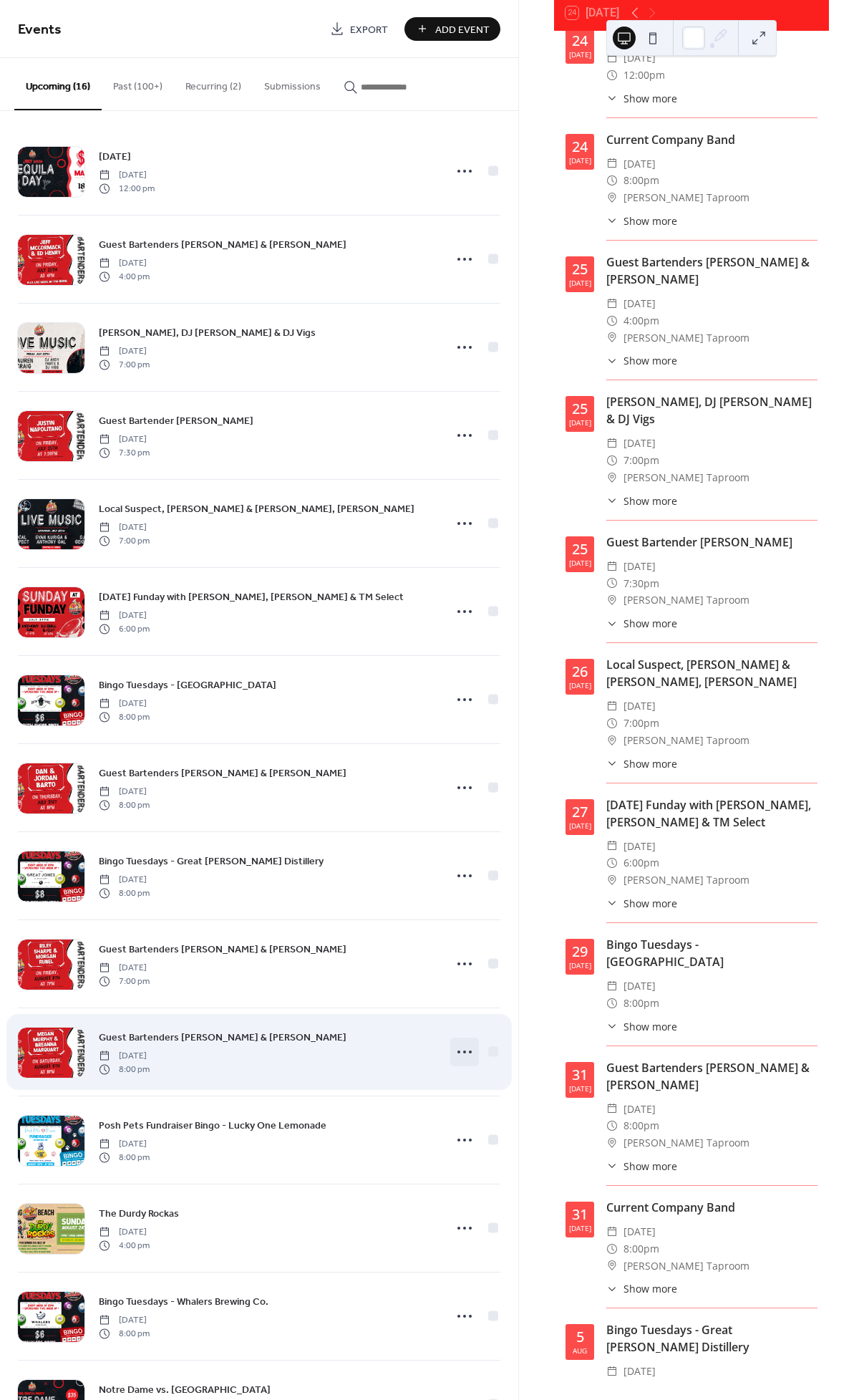 click 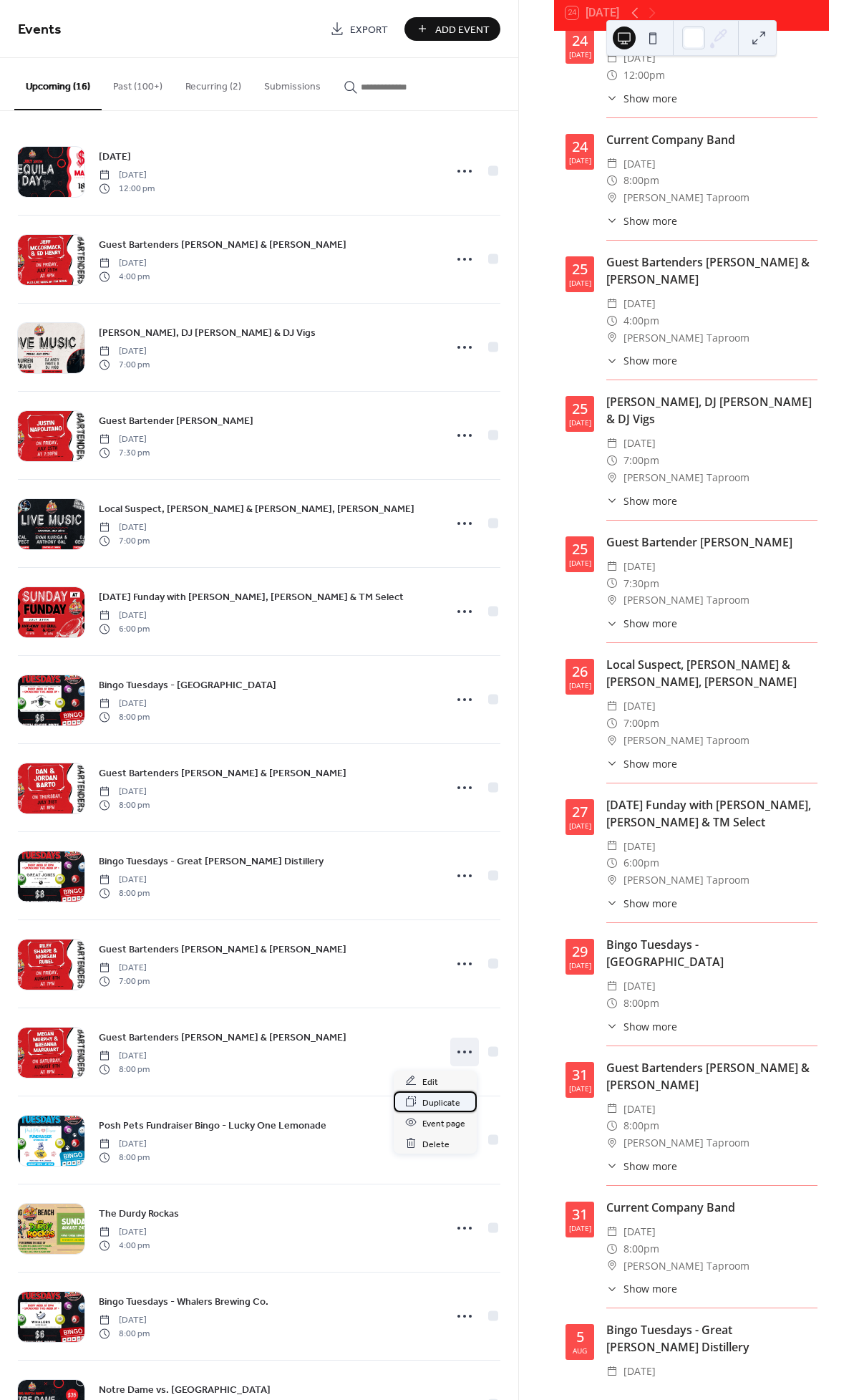 click on "Duplicate" at bounding box center (441, 1102) 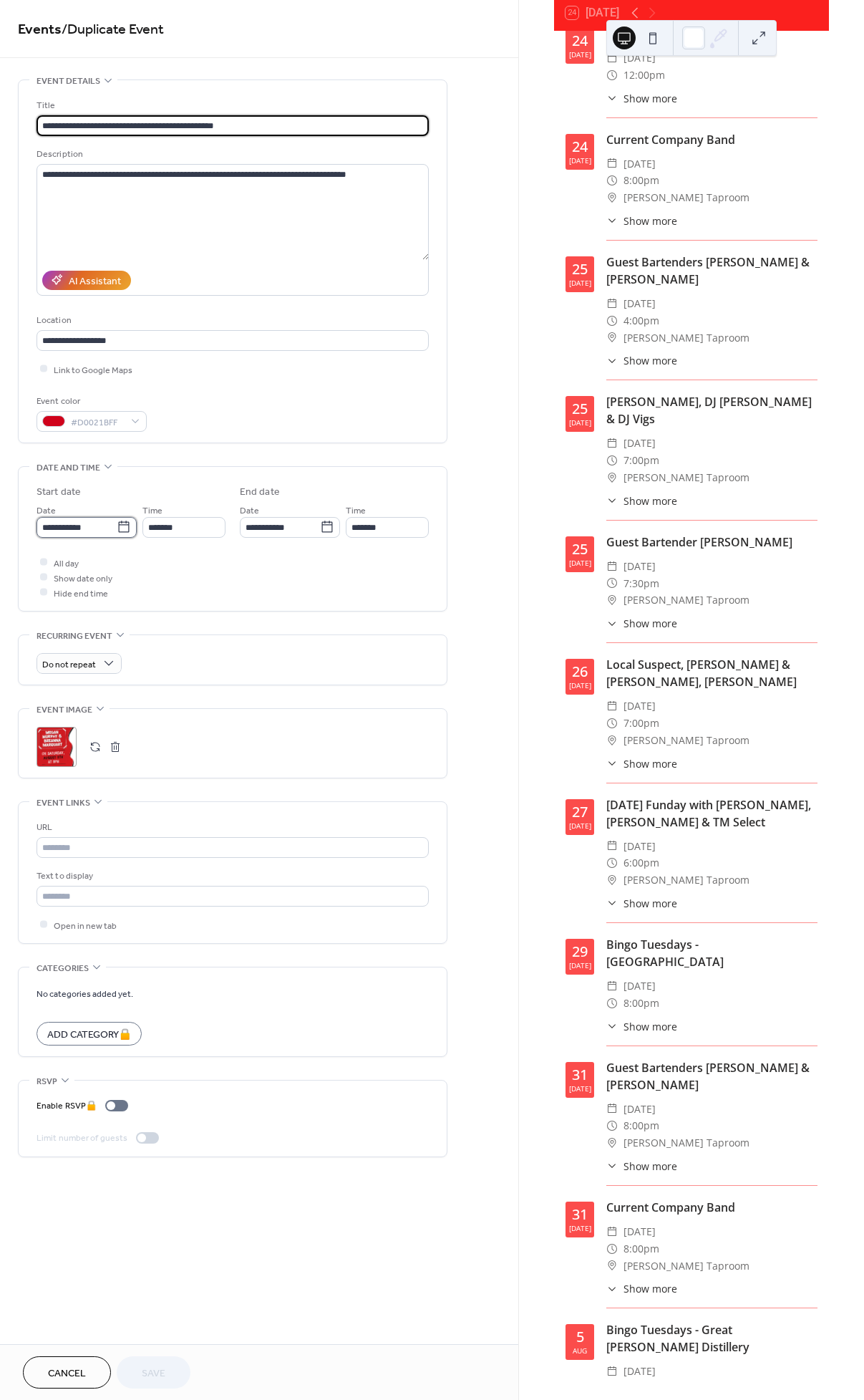 click on "**********" at bounding box center (77, 527) 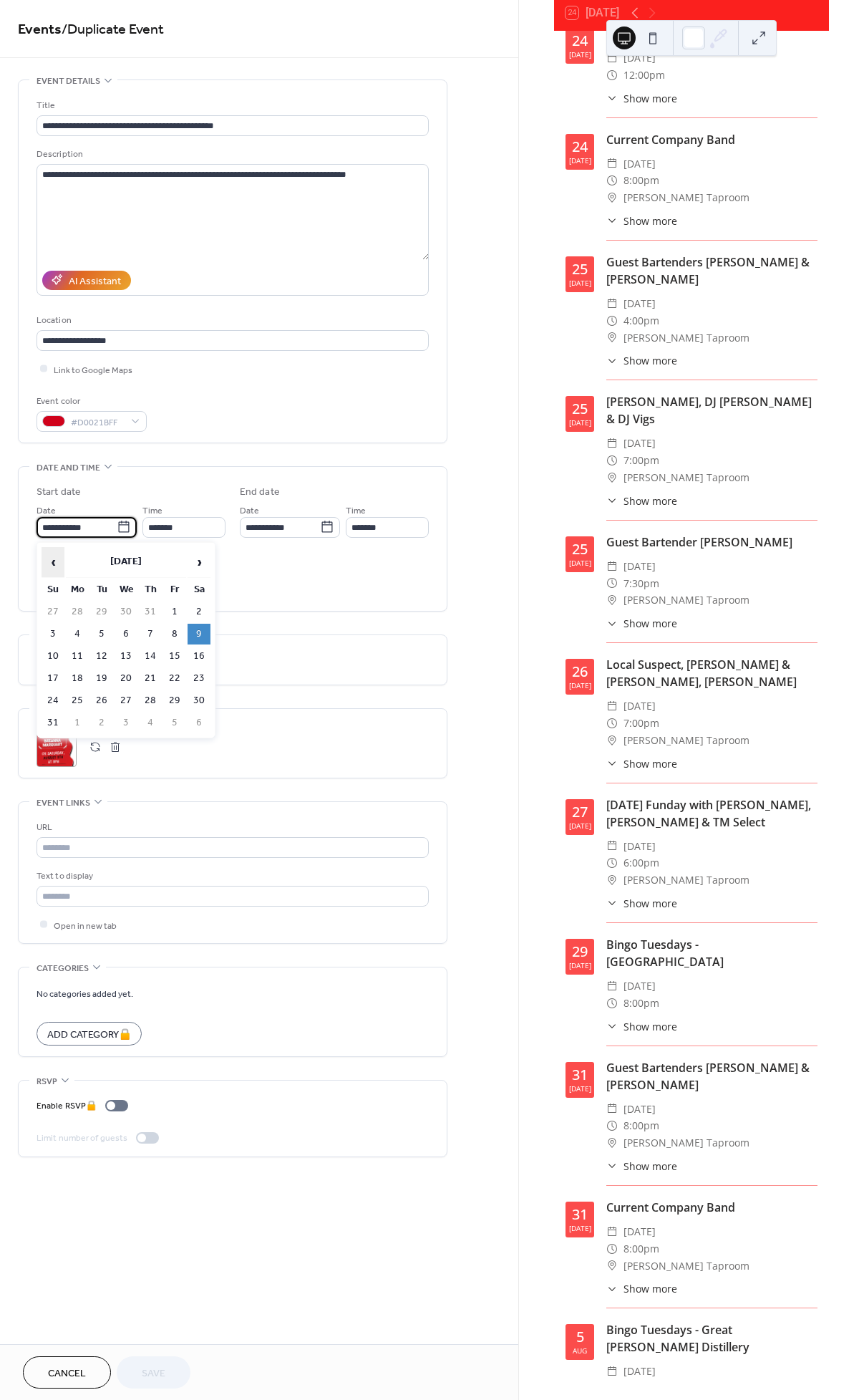 click on "‹" at bounding box center (53, 562) 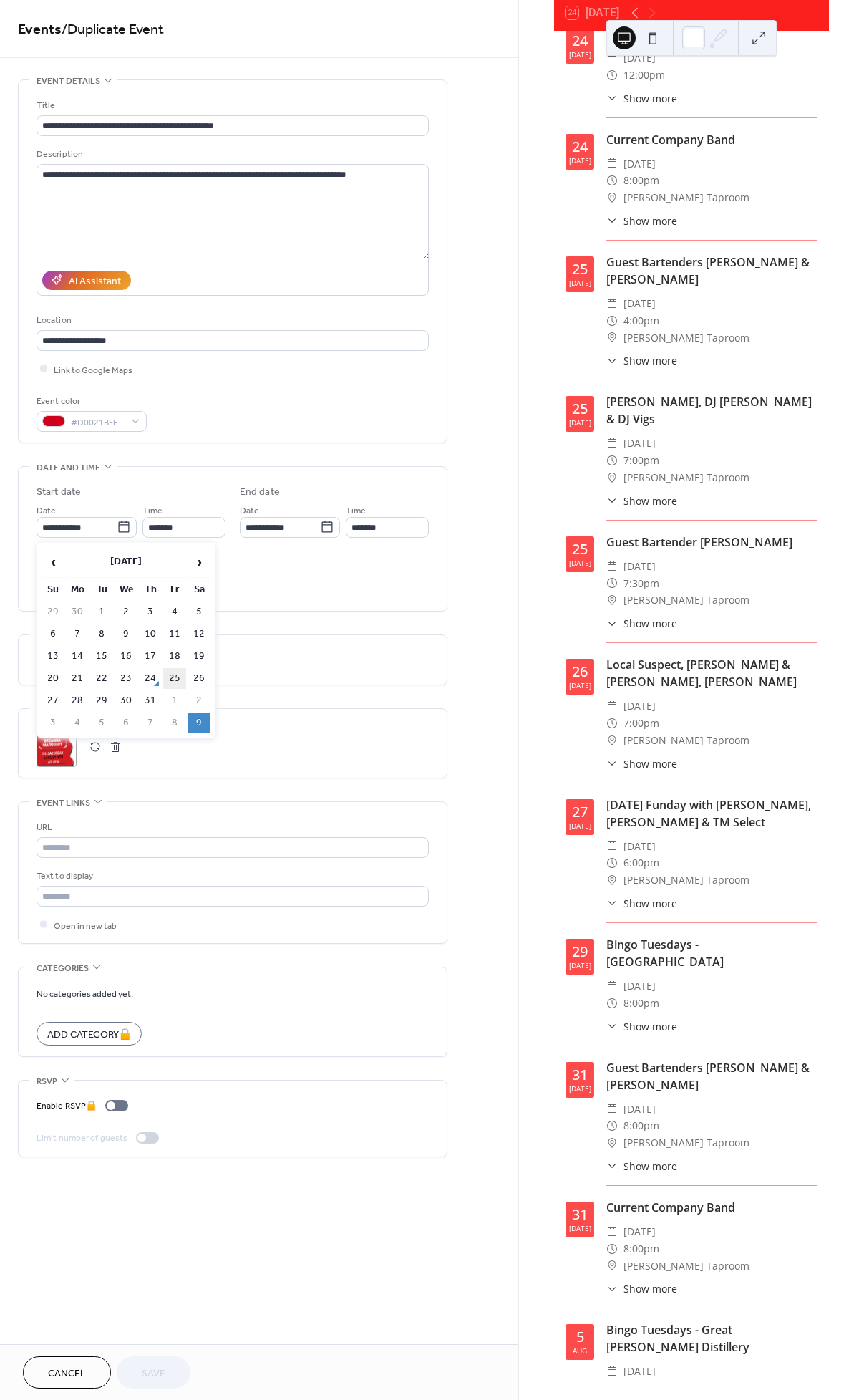 click on "25" at bounding box center [175, 678] 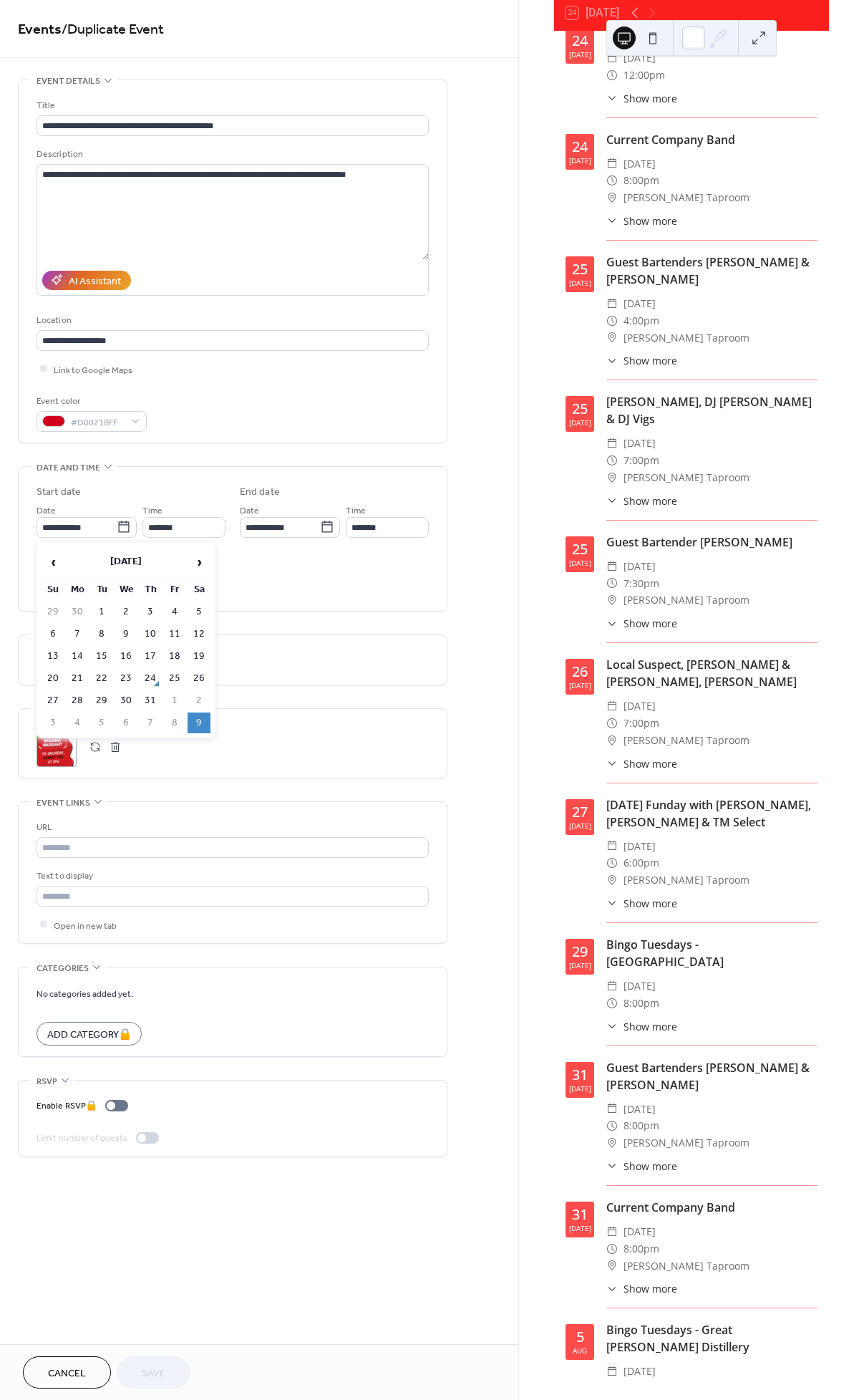 type on "**********" 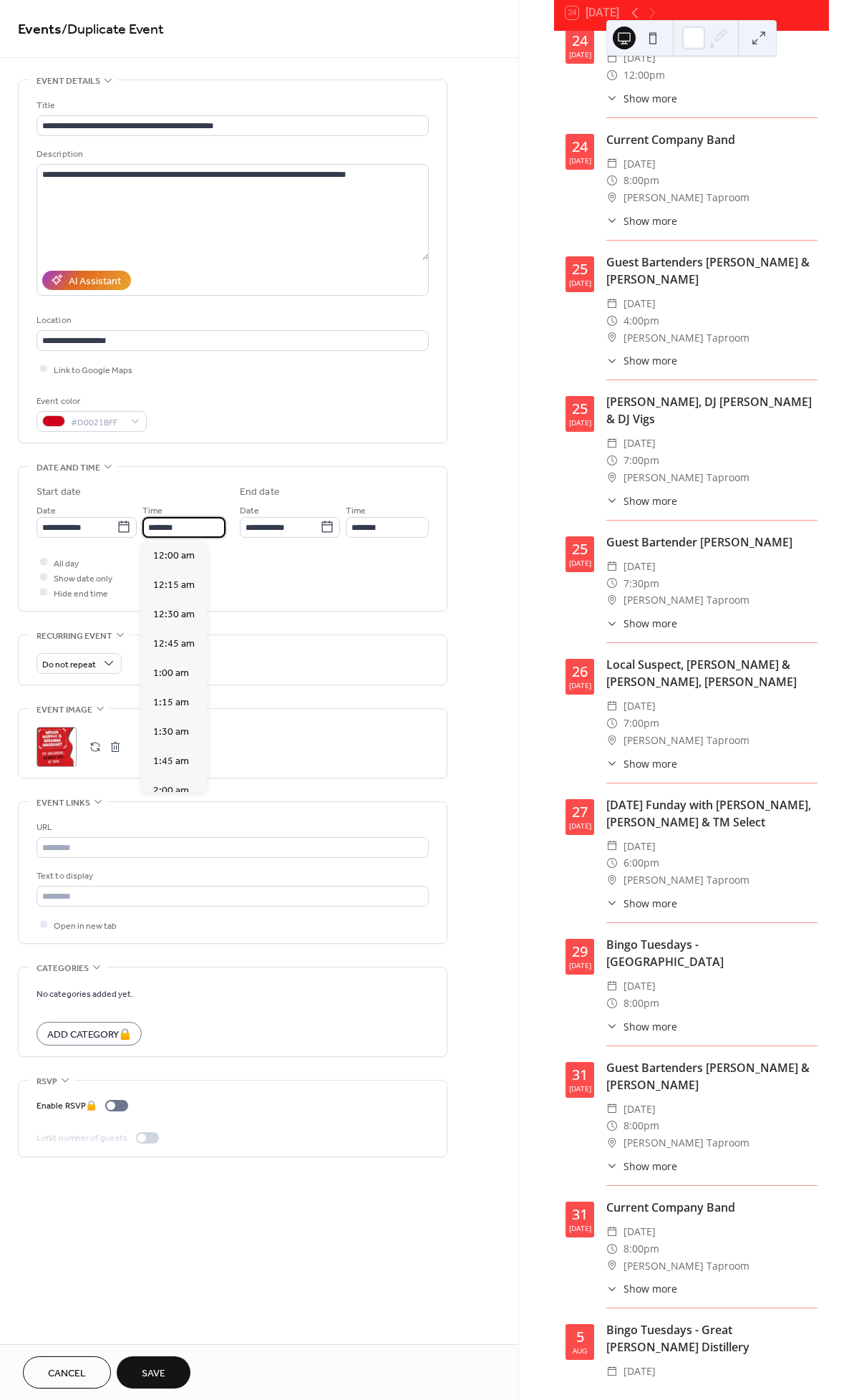 drag, startPoint x: 152, startPoint y: 523, endPoint x: 141, endPoint y: 526, distance: 11.40175 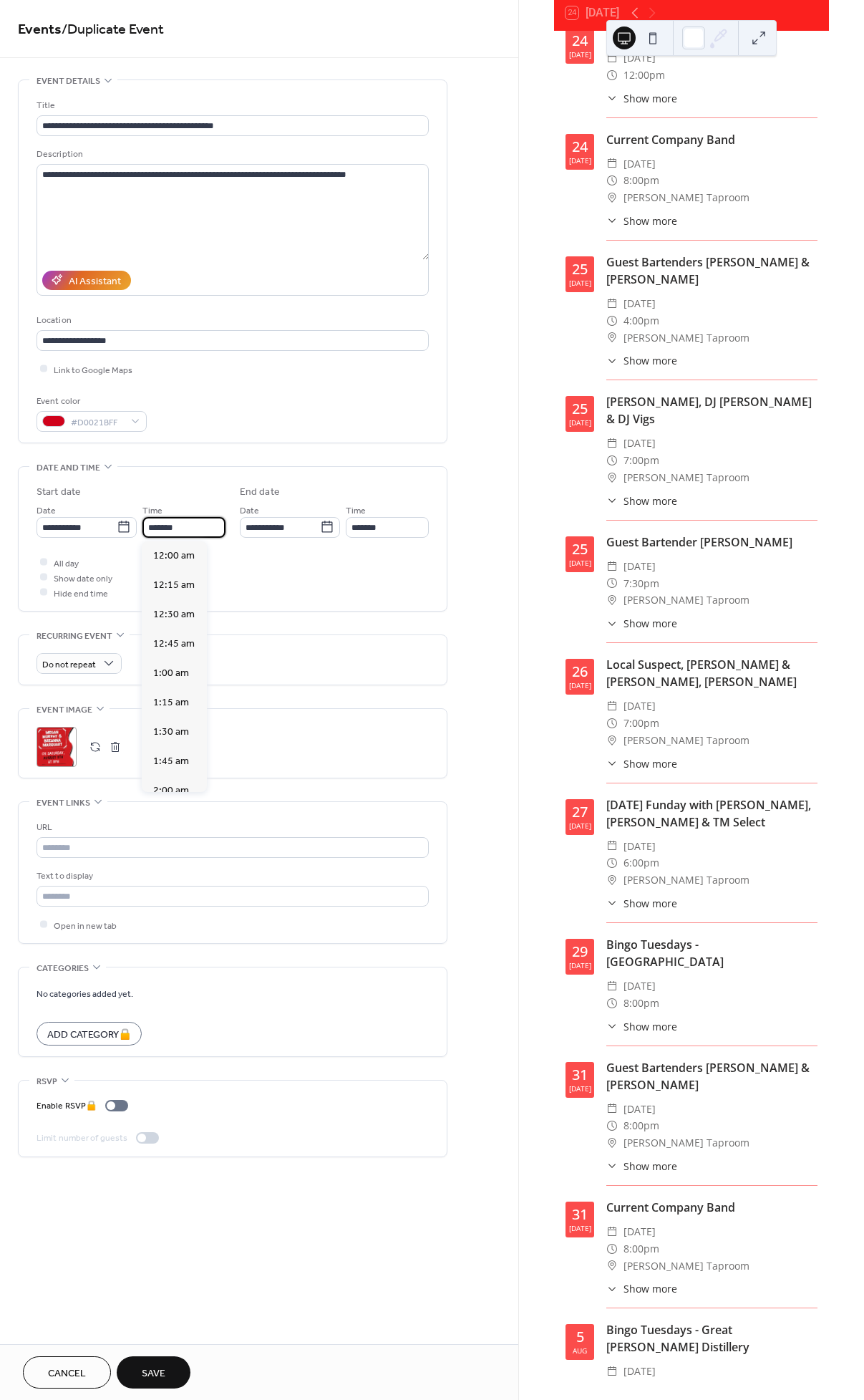 click on "*******" at bounding box center (184, 527) 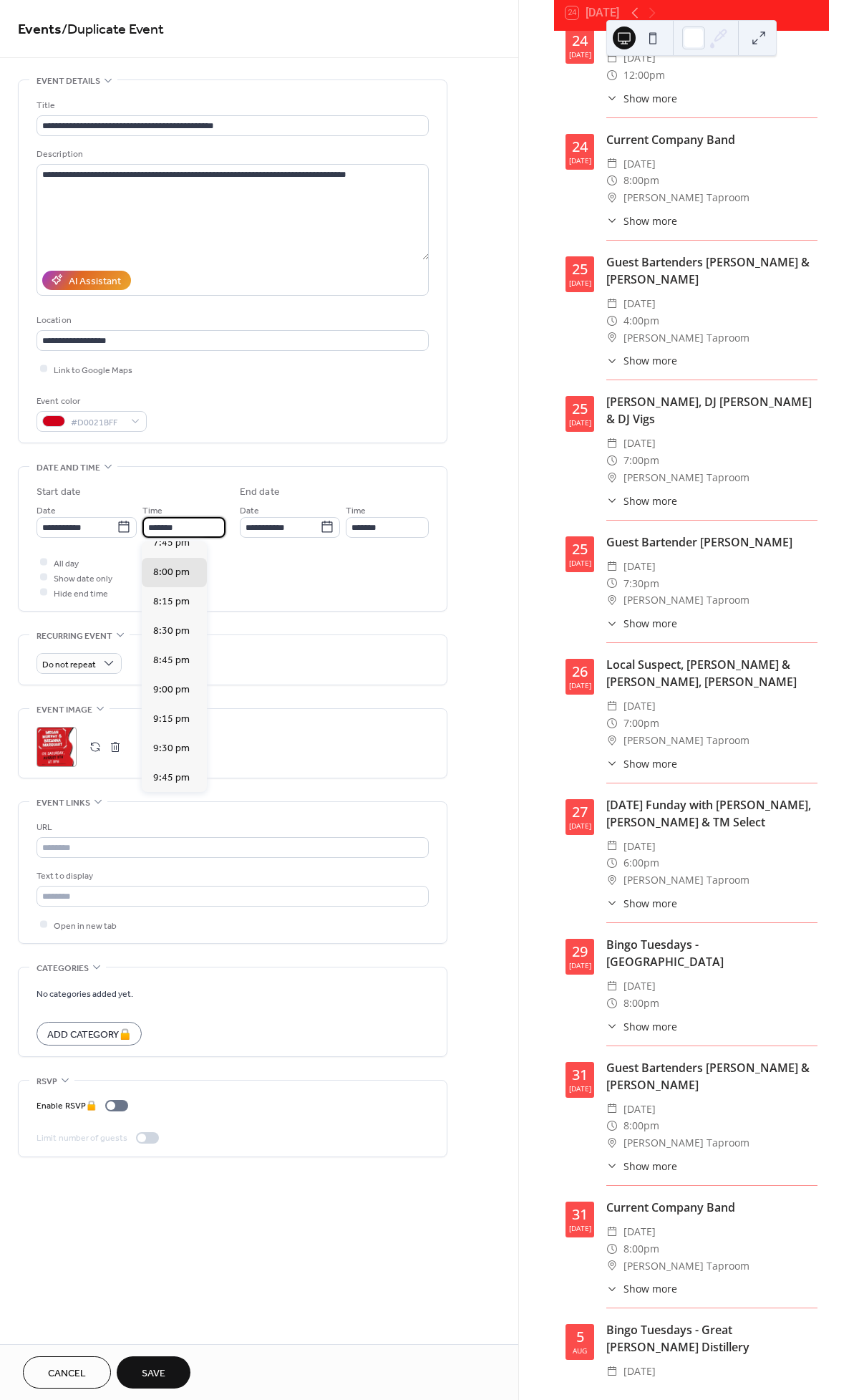 scroll, scrollTop: 1982, scrollLeft: 0, axis: vertical 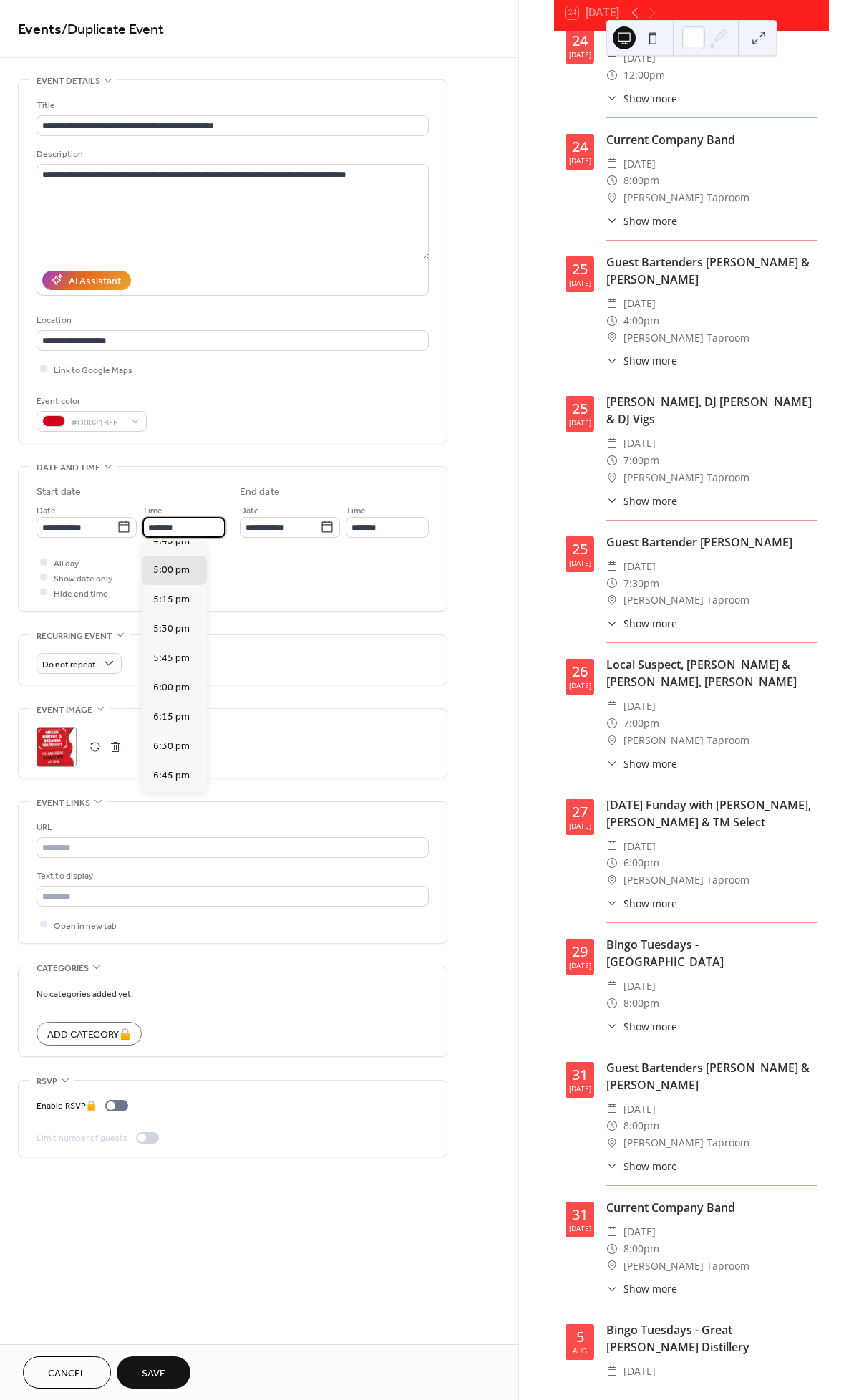 type on "*******" 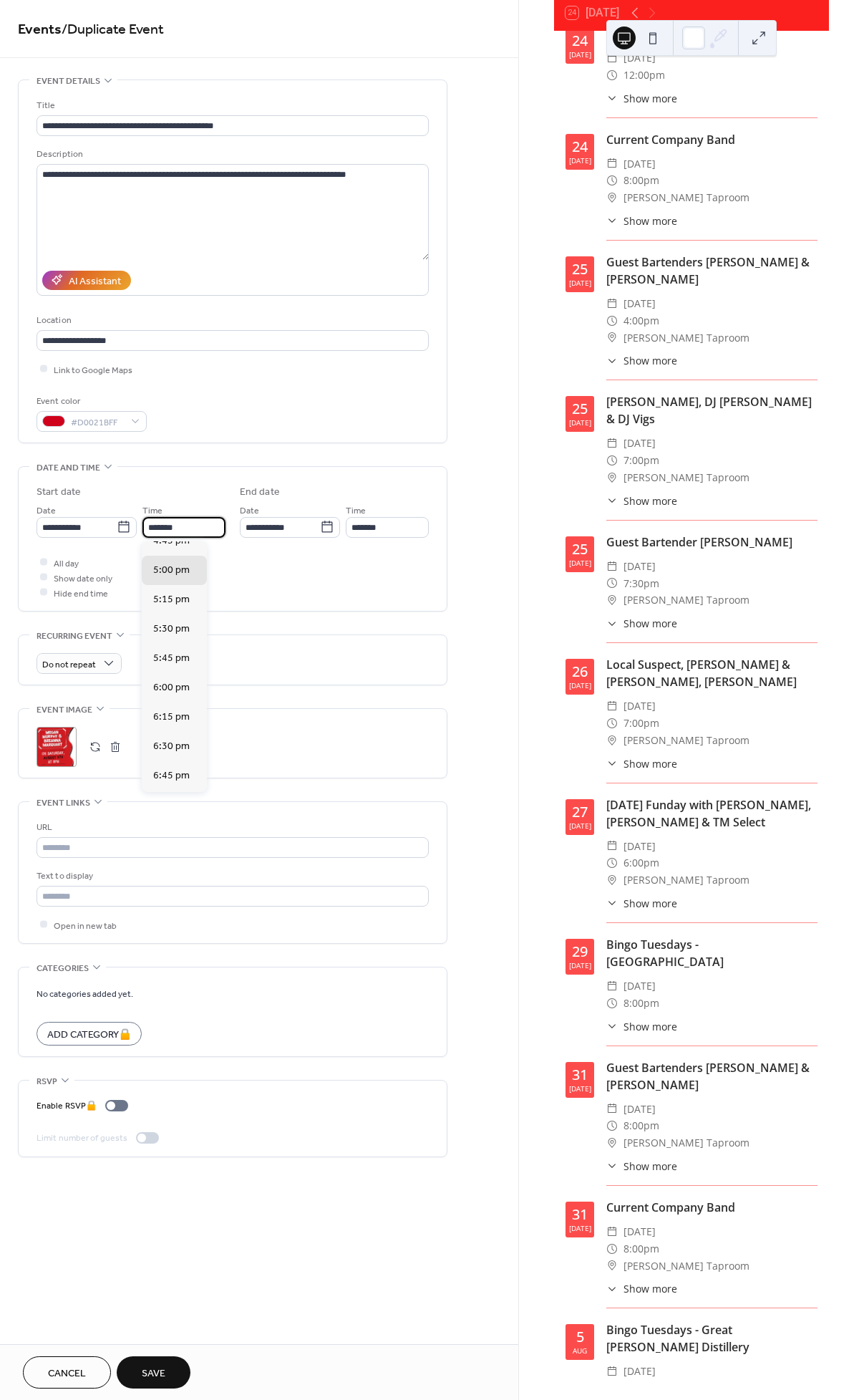 type on "**********" 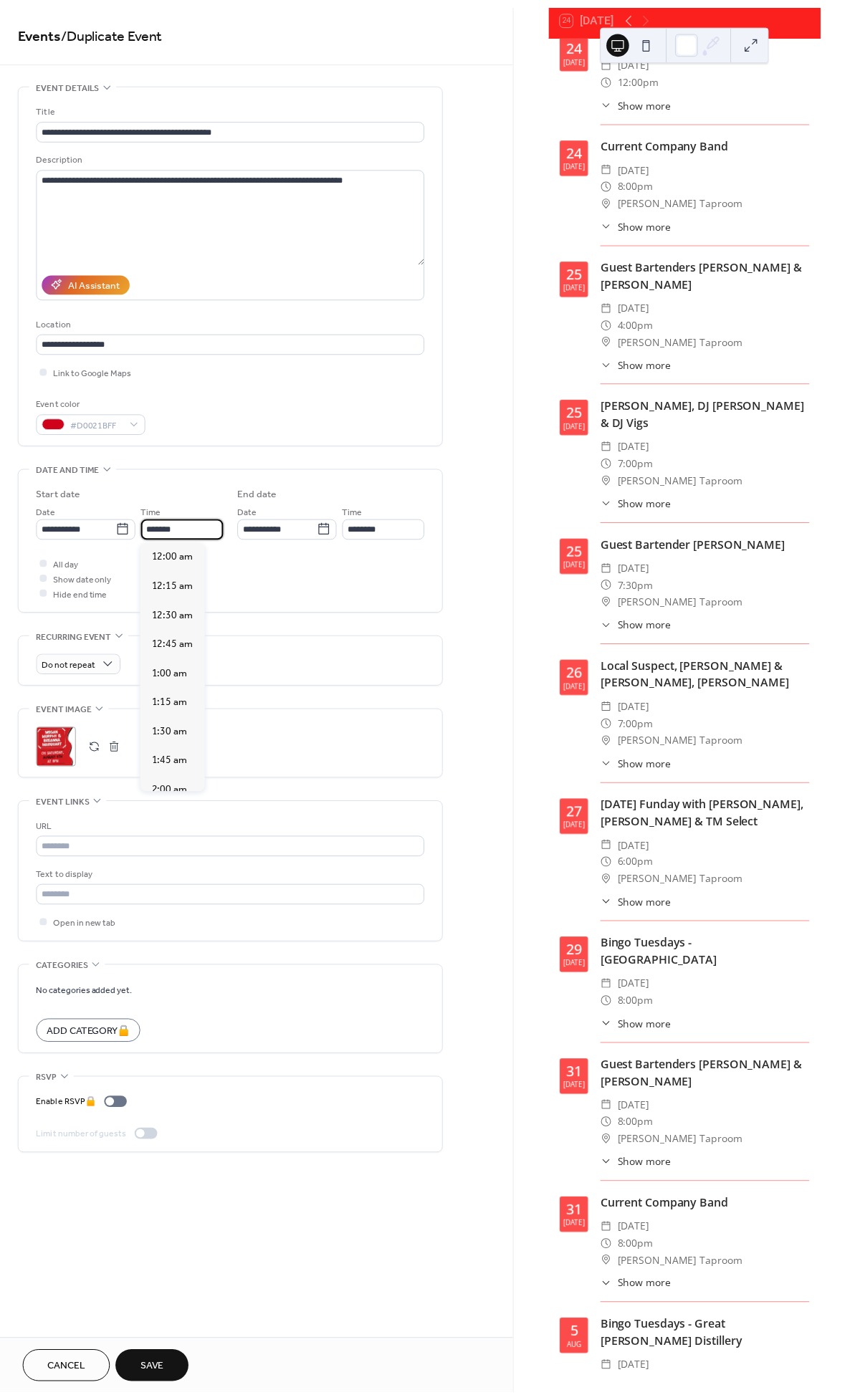 scroll, scrollTop: 1983, scrollLeft: 0, axis: vertical 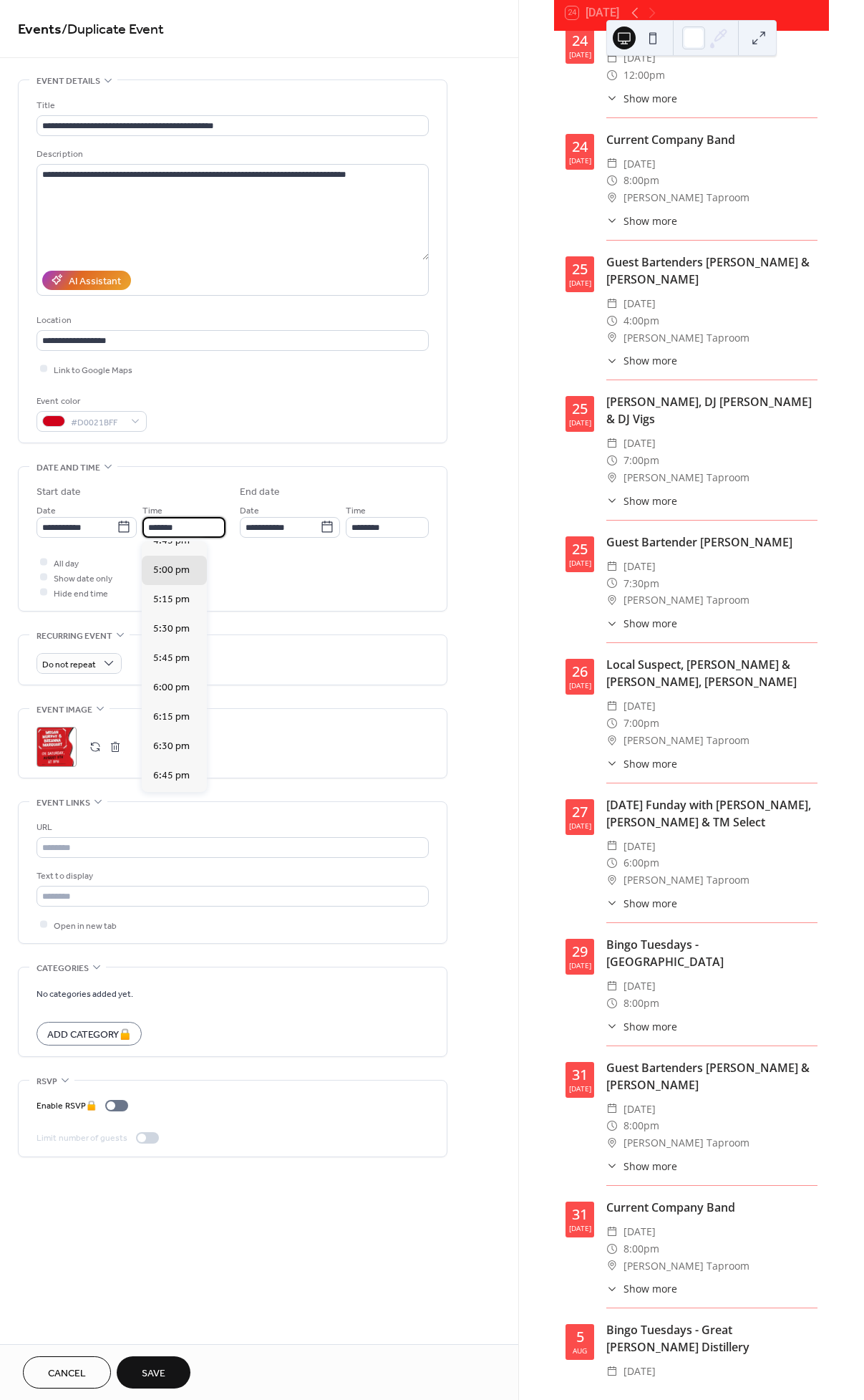 click on "*******" at bounding box center (184, 527) 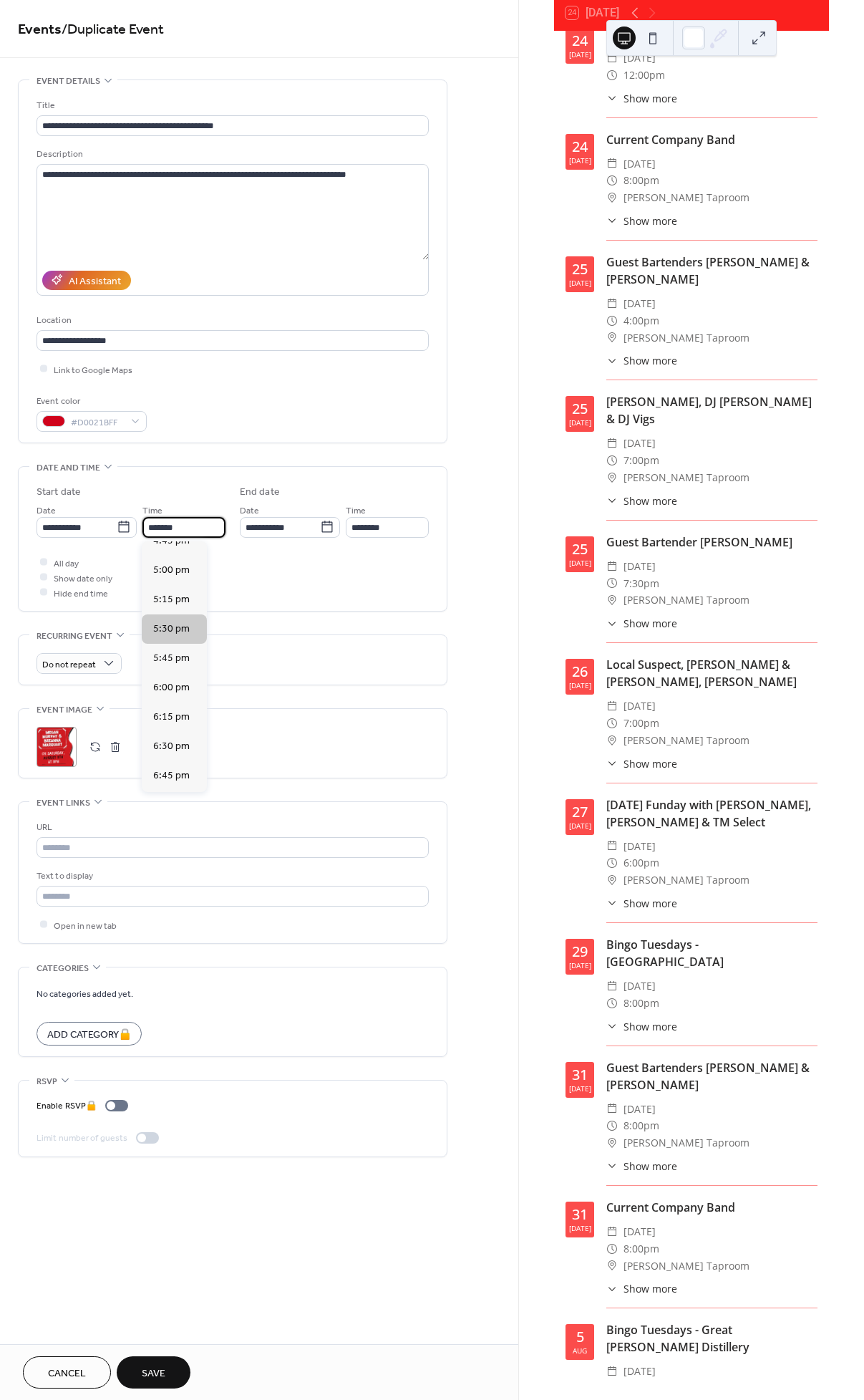 type on "*******" 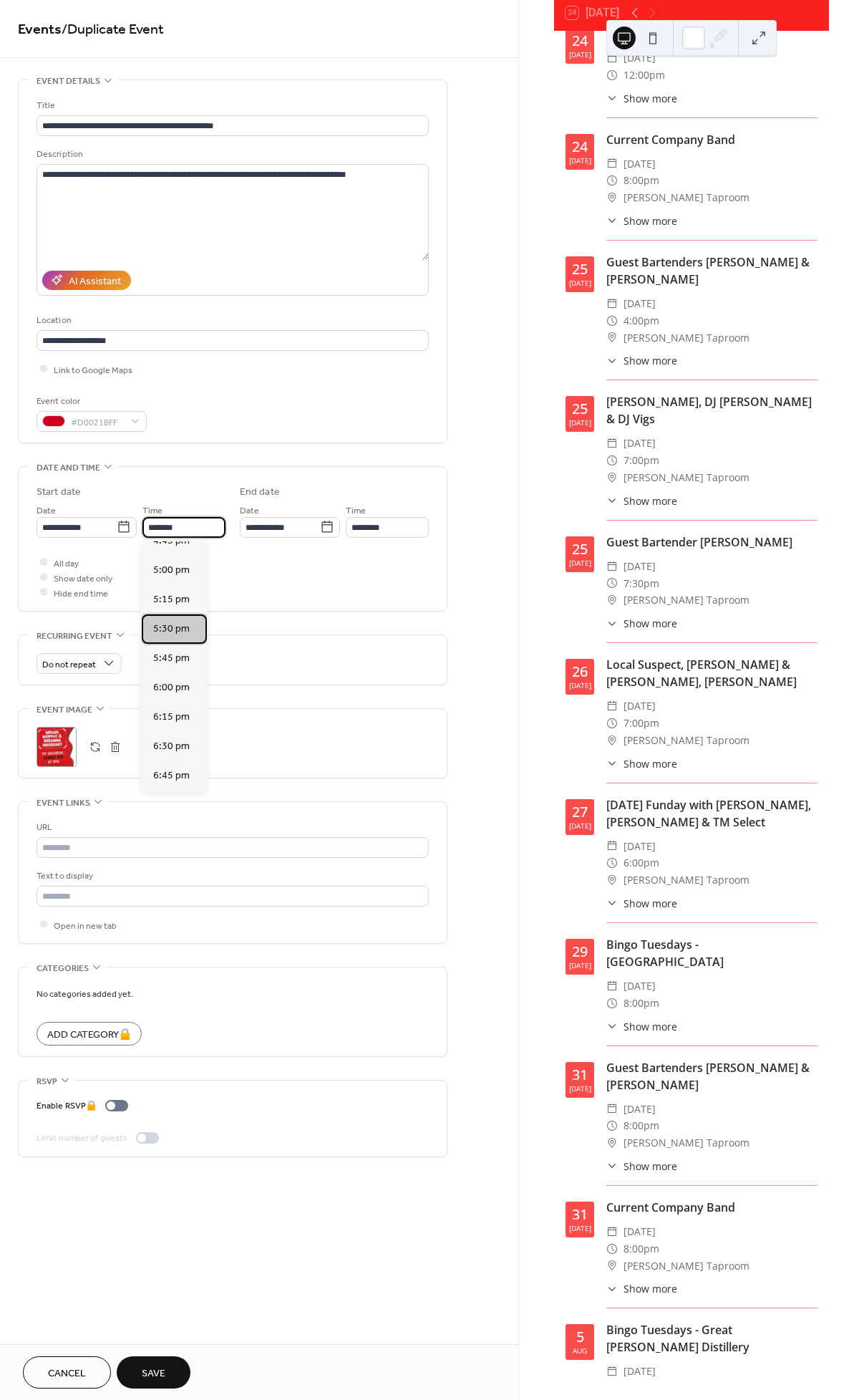 click on "5:30 pm" at bounding box center [171, 628] 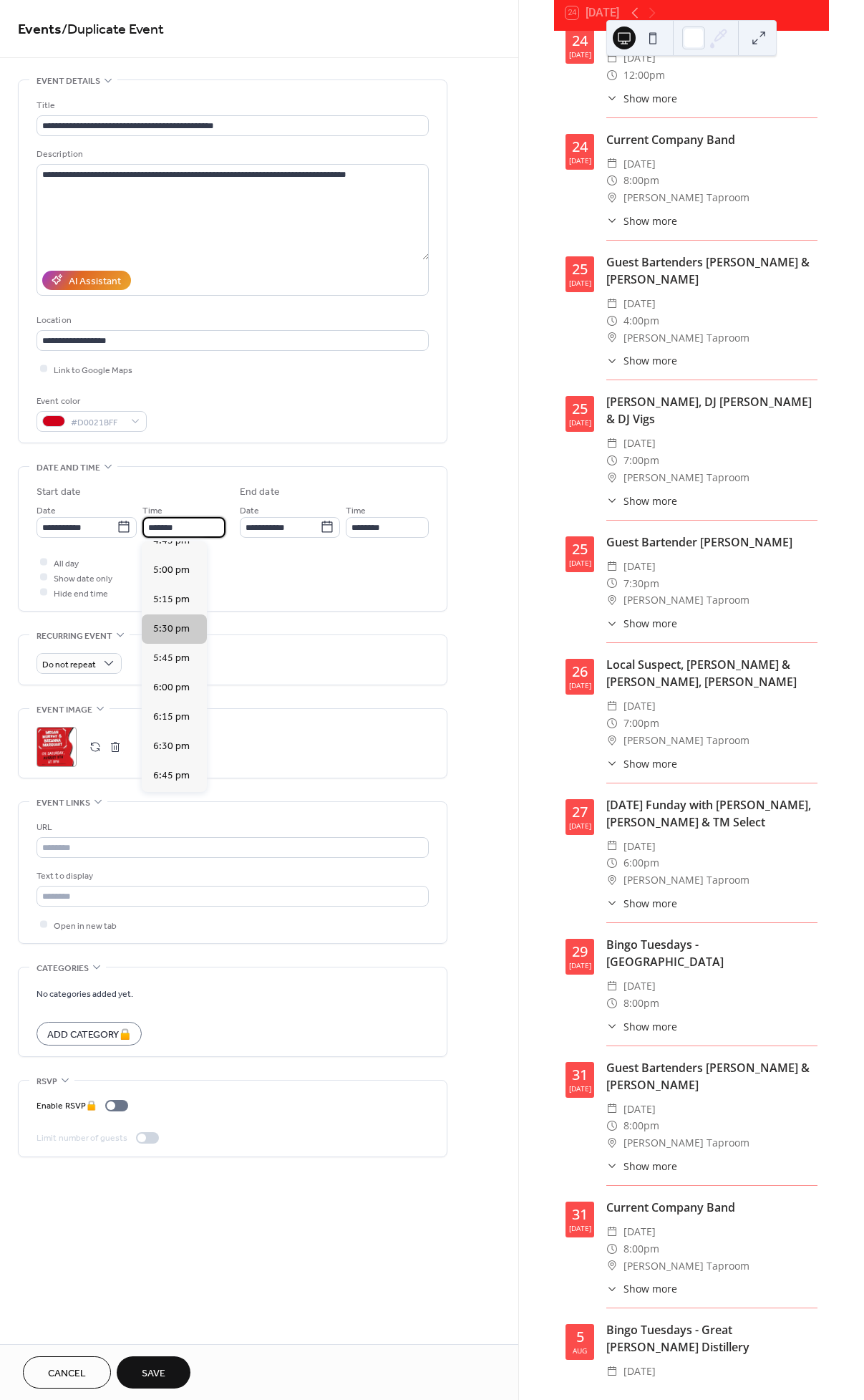 type on "********" 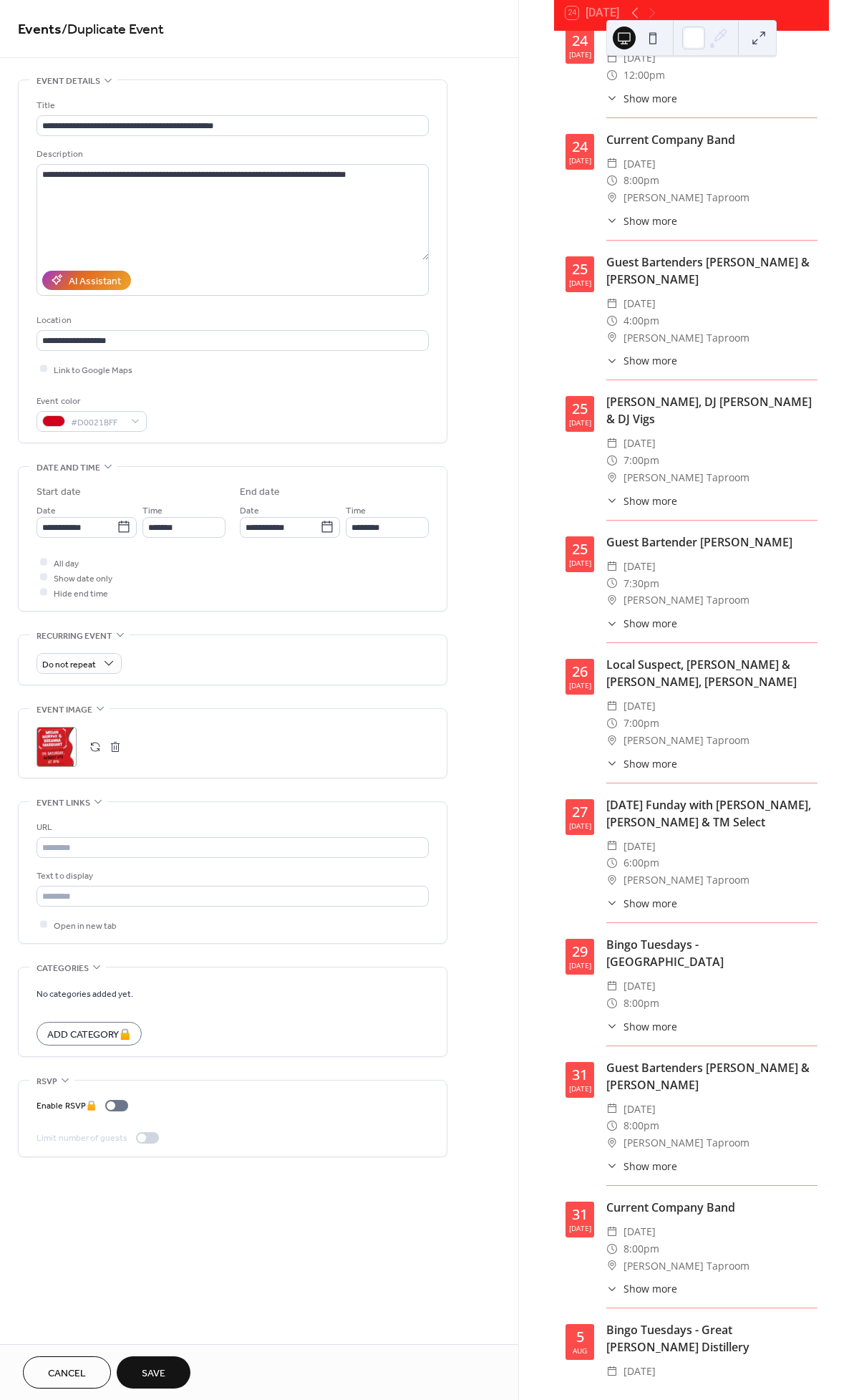 click on ";" at bounding box center [57, 747] 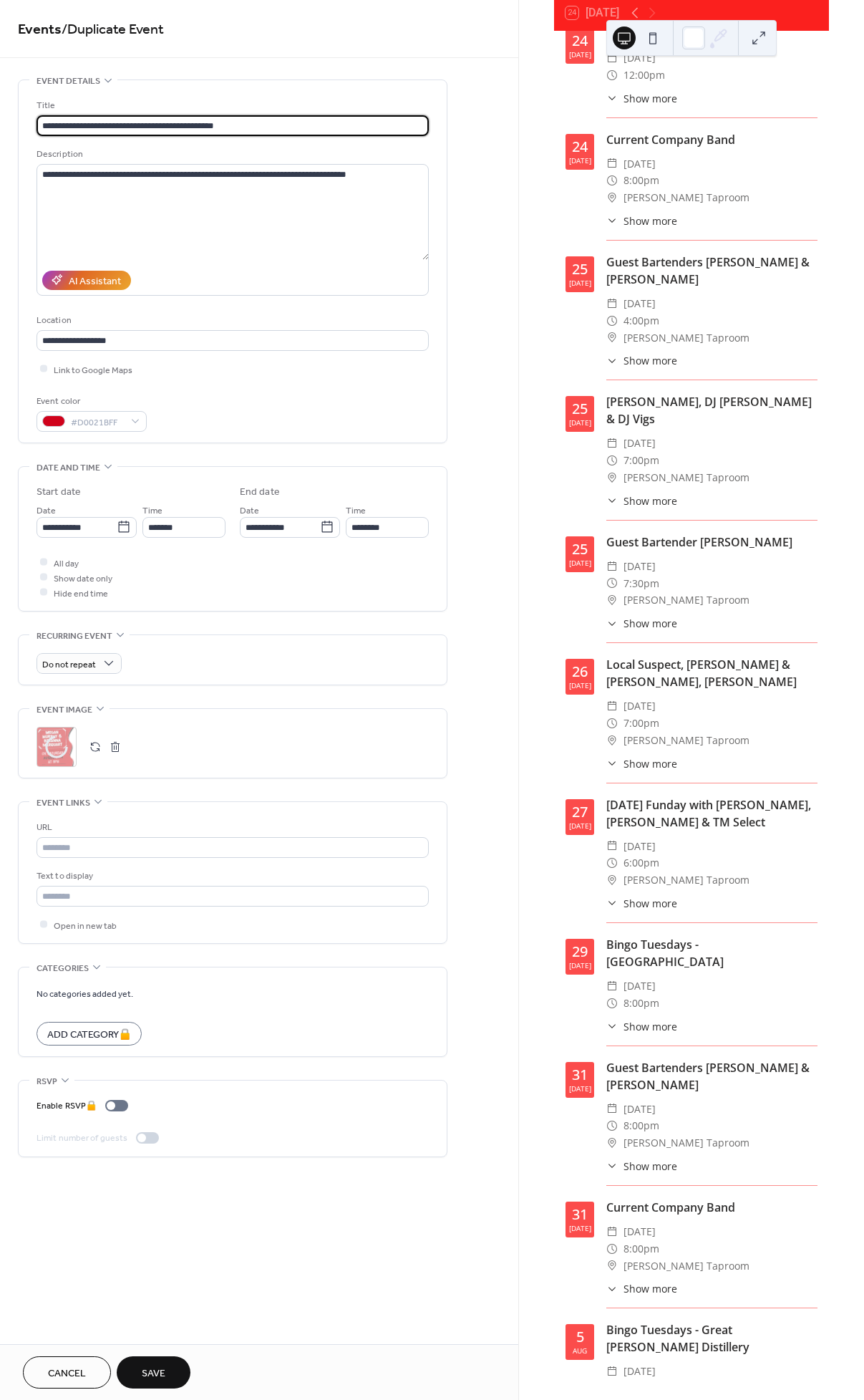 drag, startPoint x: 230, startPoint y: 122, endPoint x: 138, endPoint y: 122, distance: 92 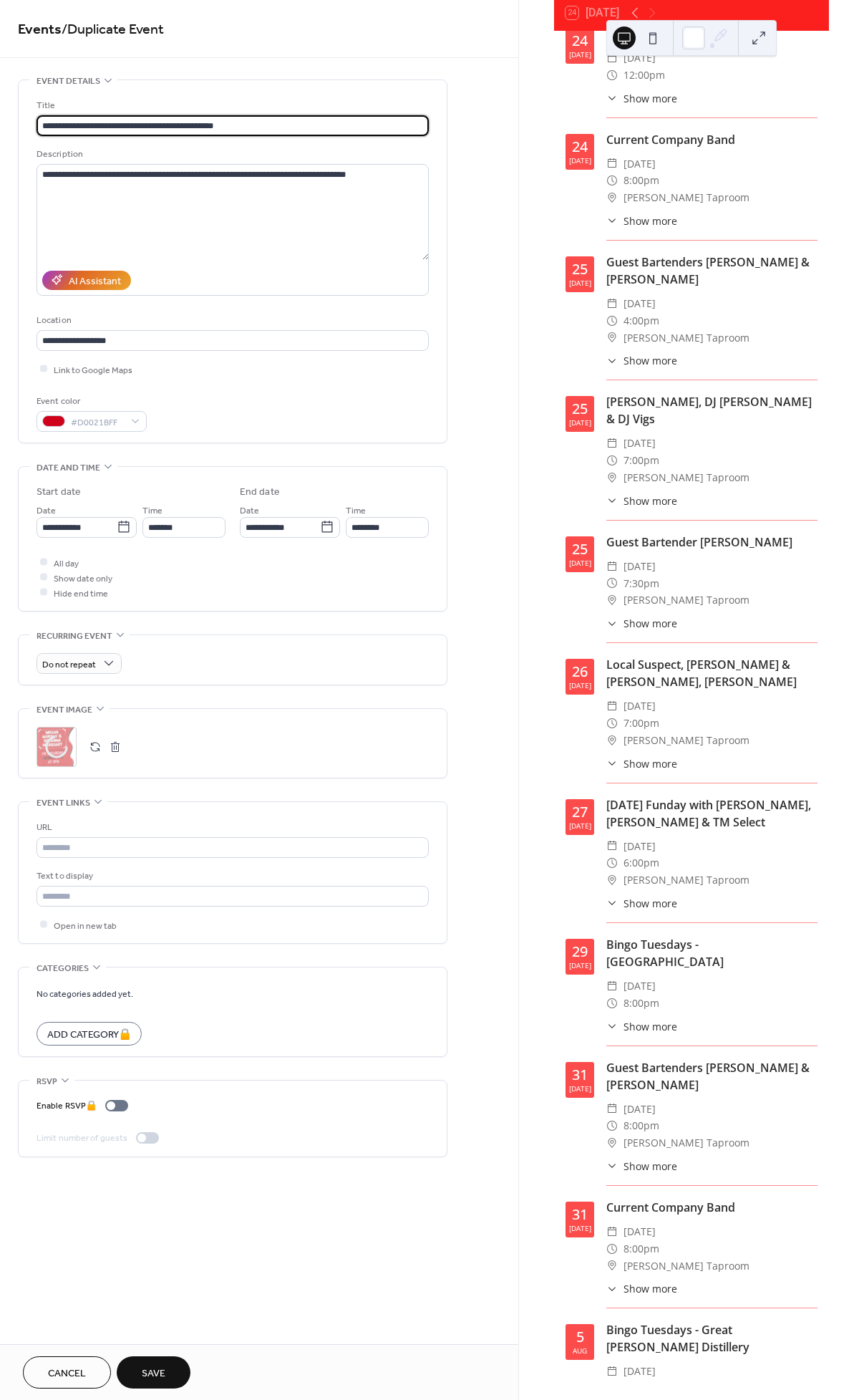 click on "**********" at bounding box center [233, 125] 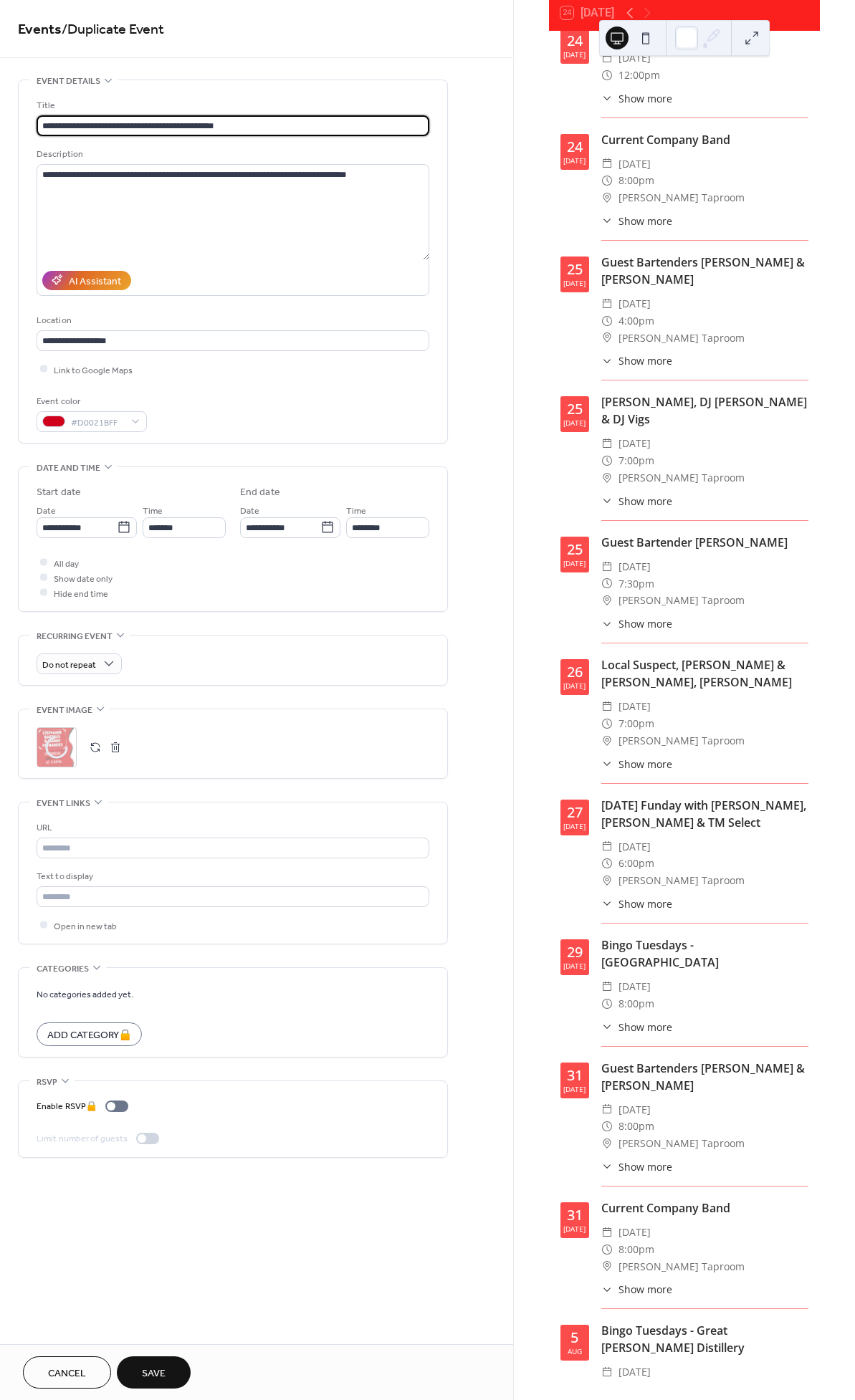 scroll, scrollTop: 98, scrollLeft: 0, axis: vertical 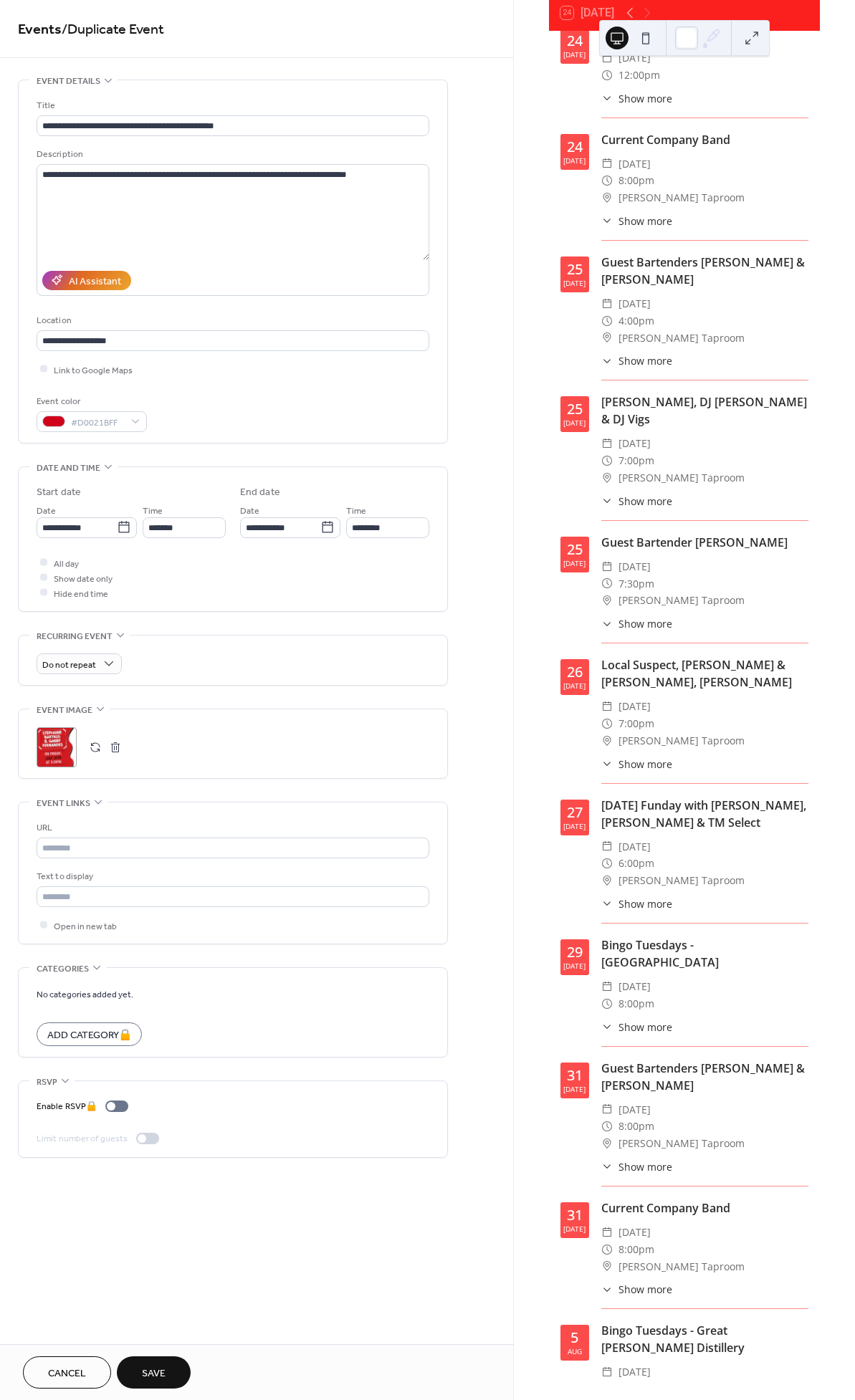 click on "**********" at bounding box center [233, 265] 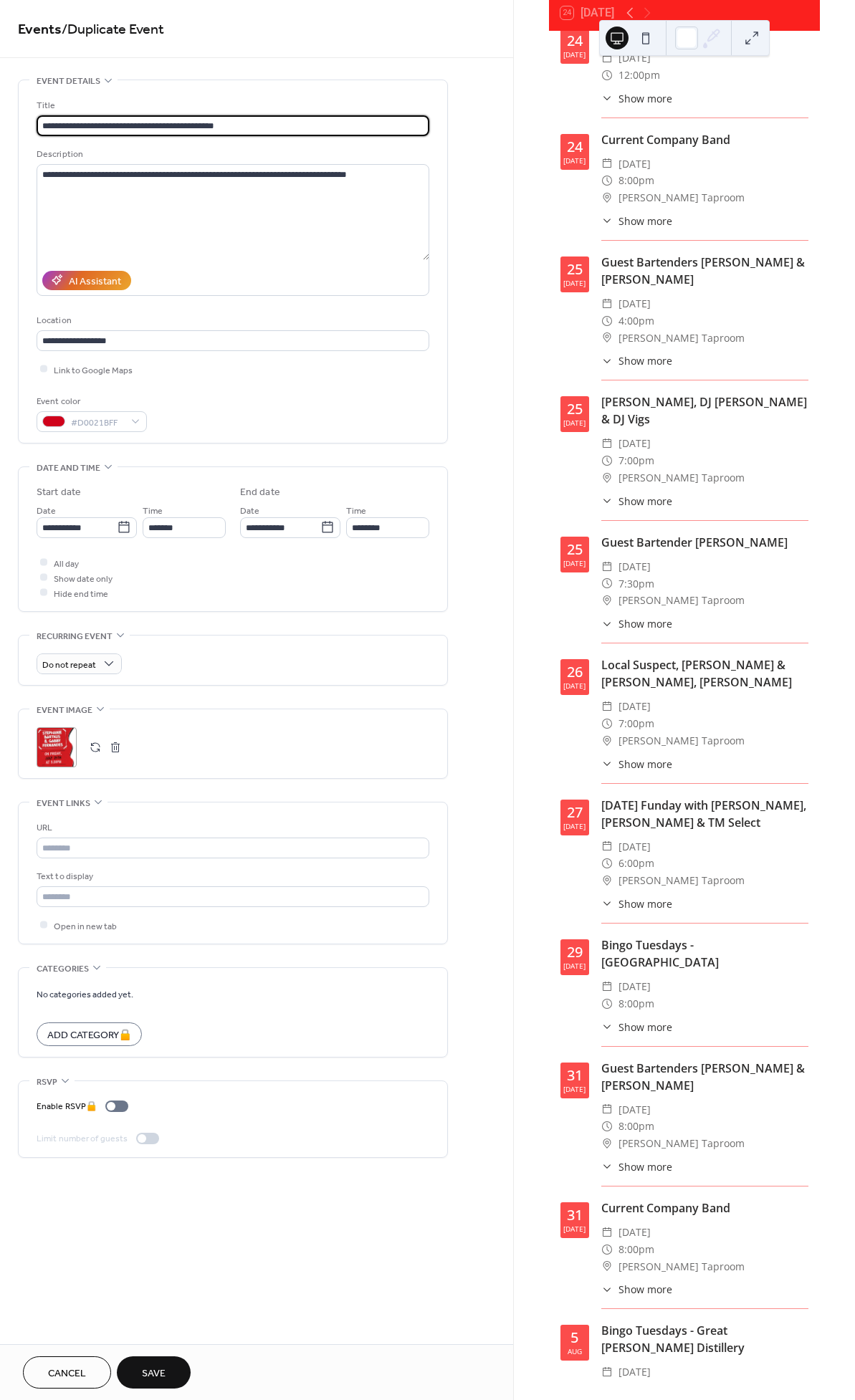 drag, startPoint x: 264, startPoint y: 134, endPoint x: 112, endPoint y: 125, distance: 152.26621 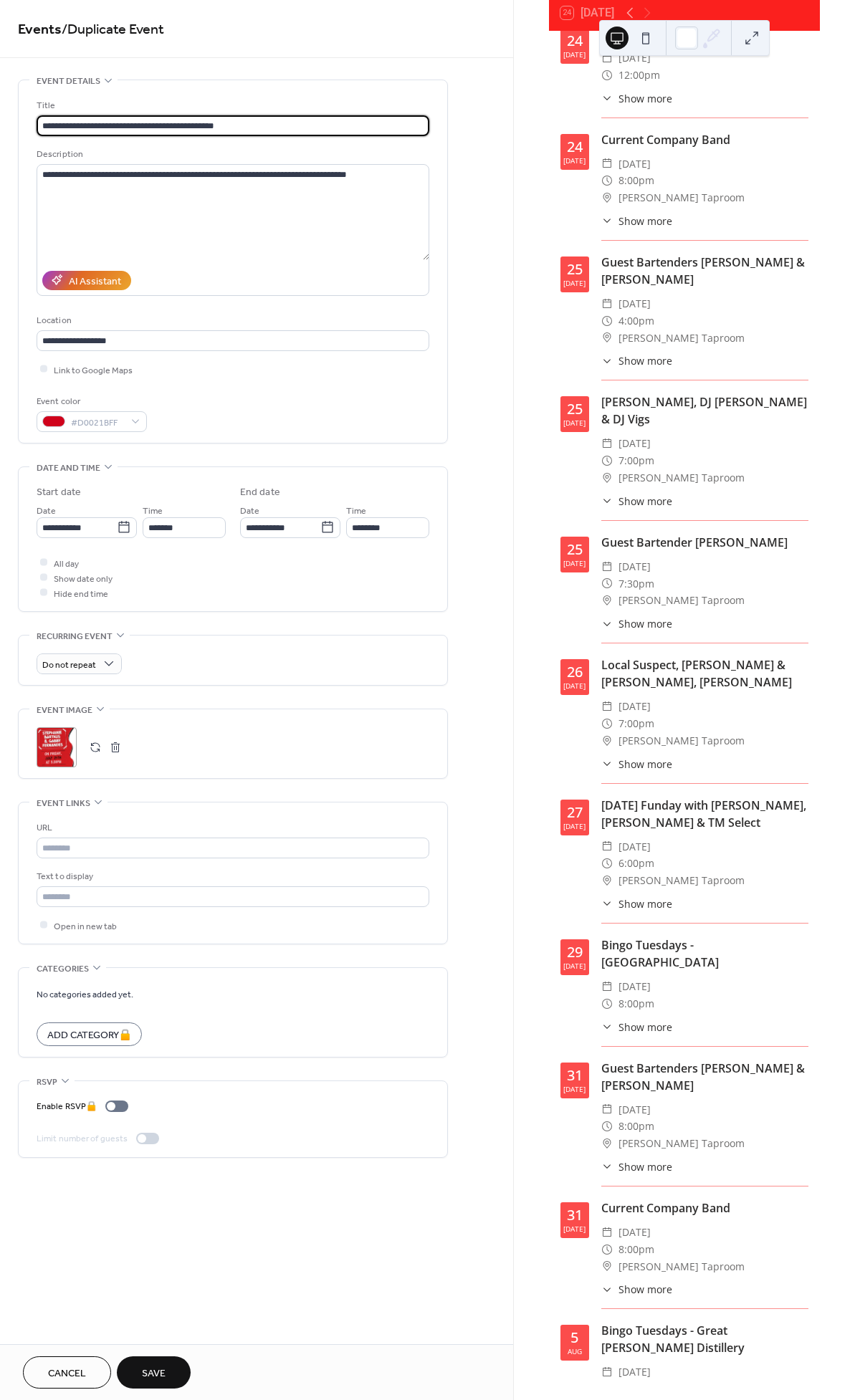 click on "**********" at bounding box center (233, 125) 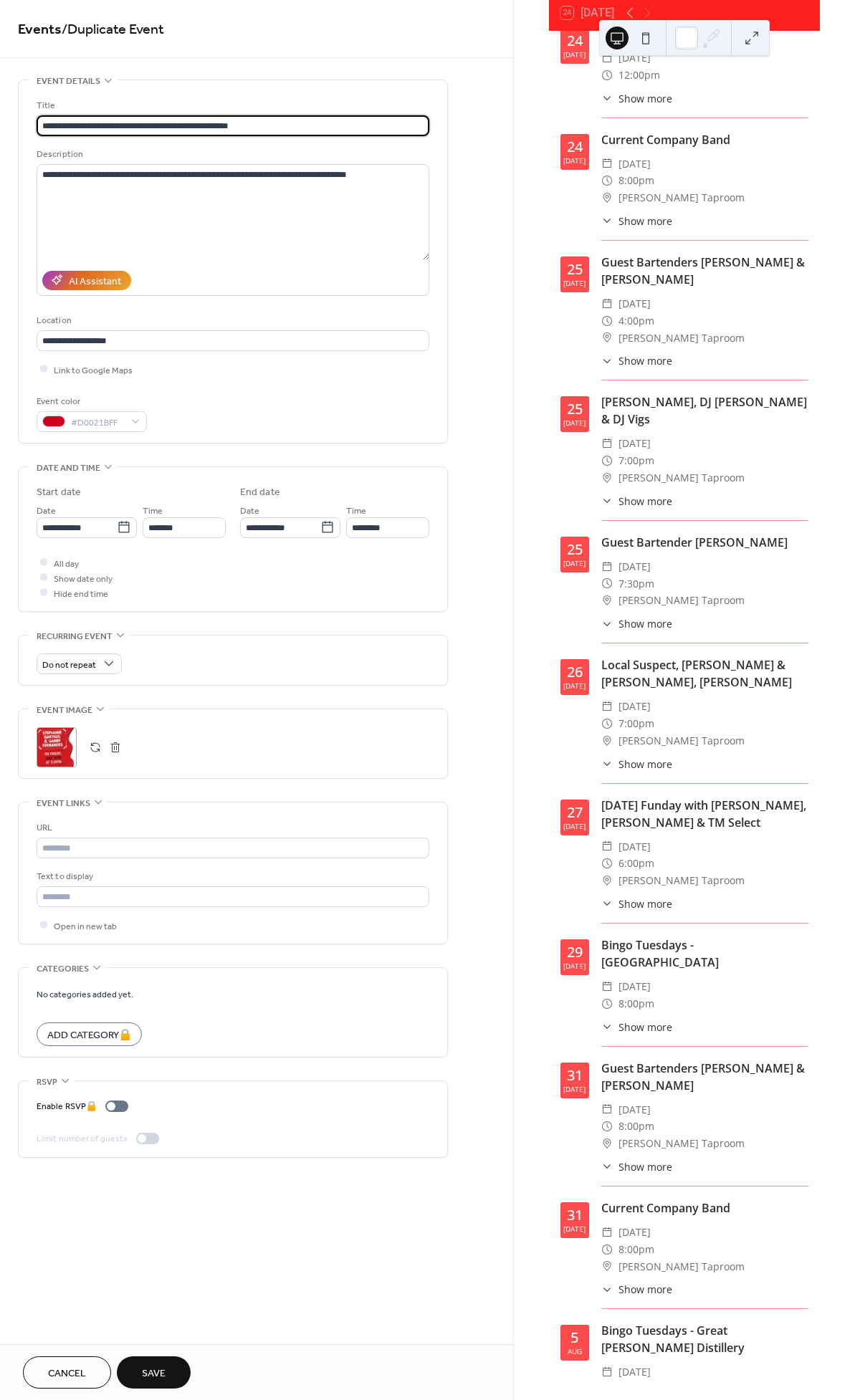 drag, startPoint x: 269, startPoint y: 125, endPoint x: -4, endPoint y: 111, distance: 273.3587 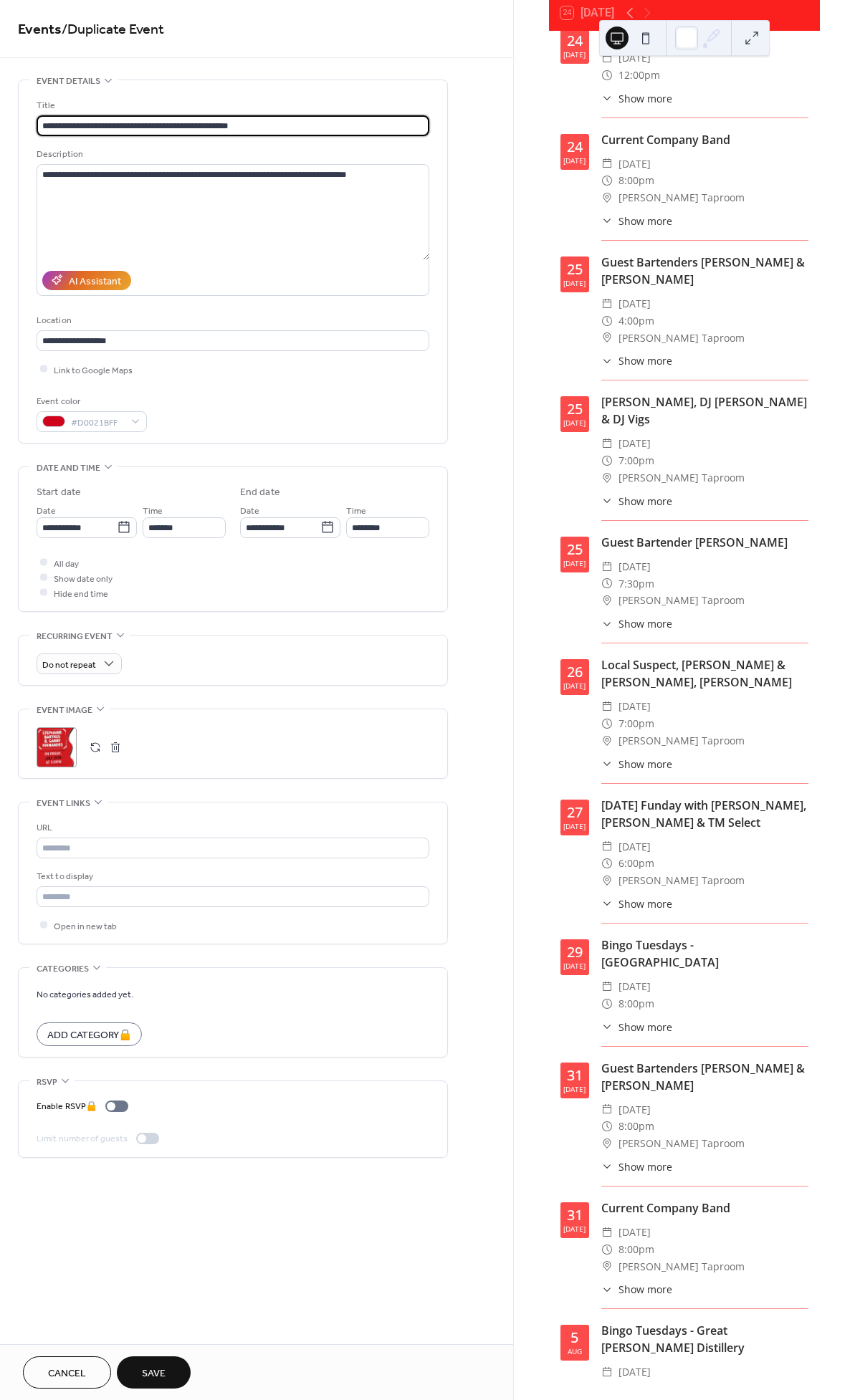 click on "**********" at bounding box center [427, 700] 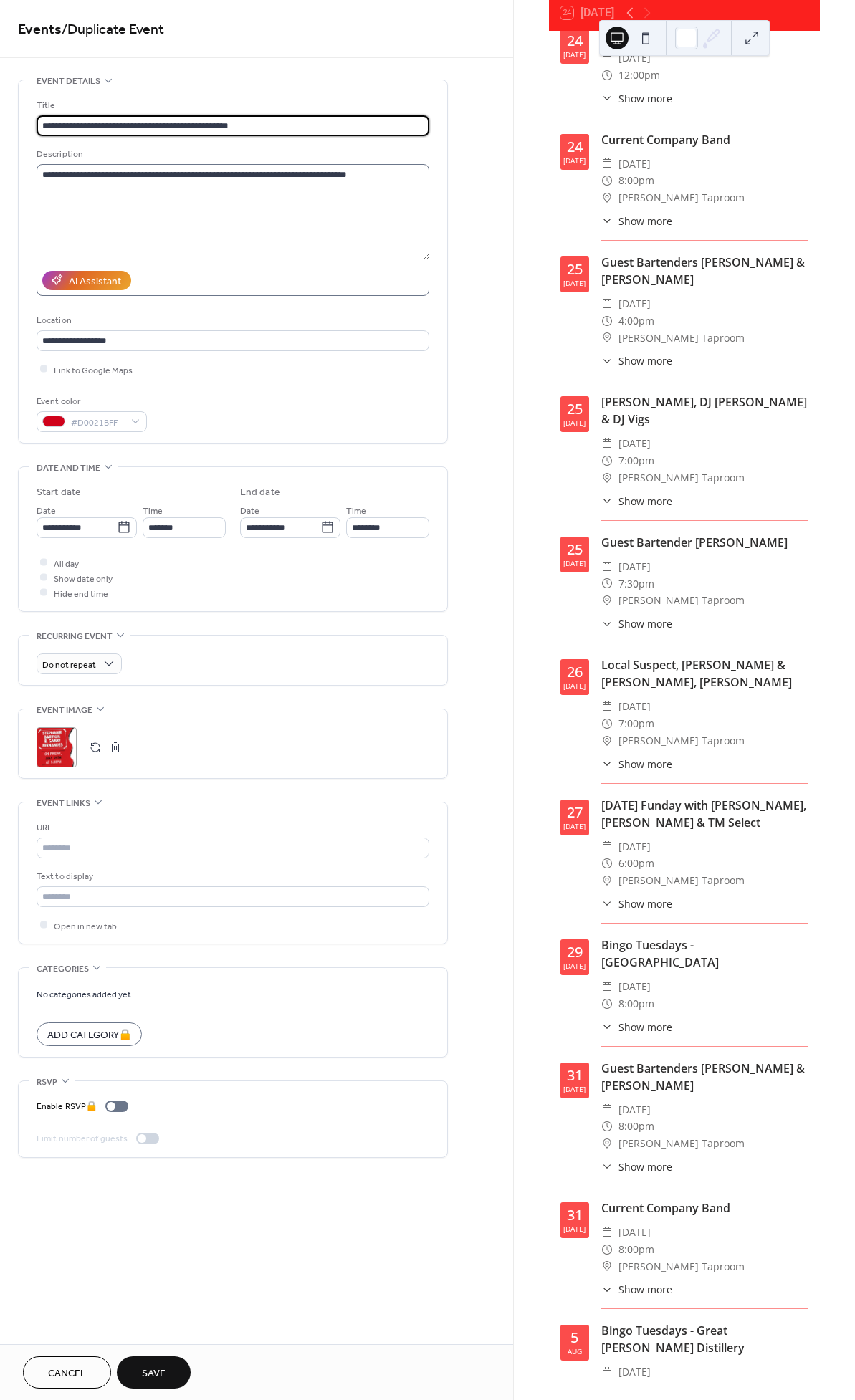 type on "**********" 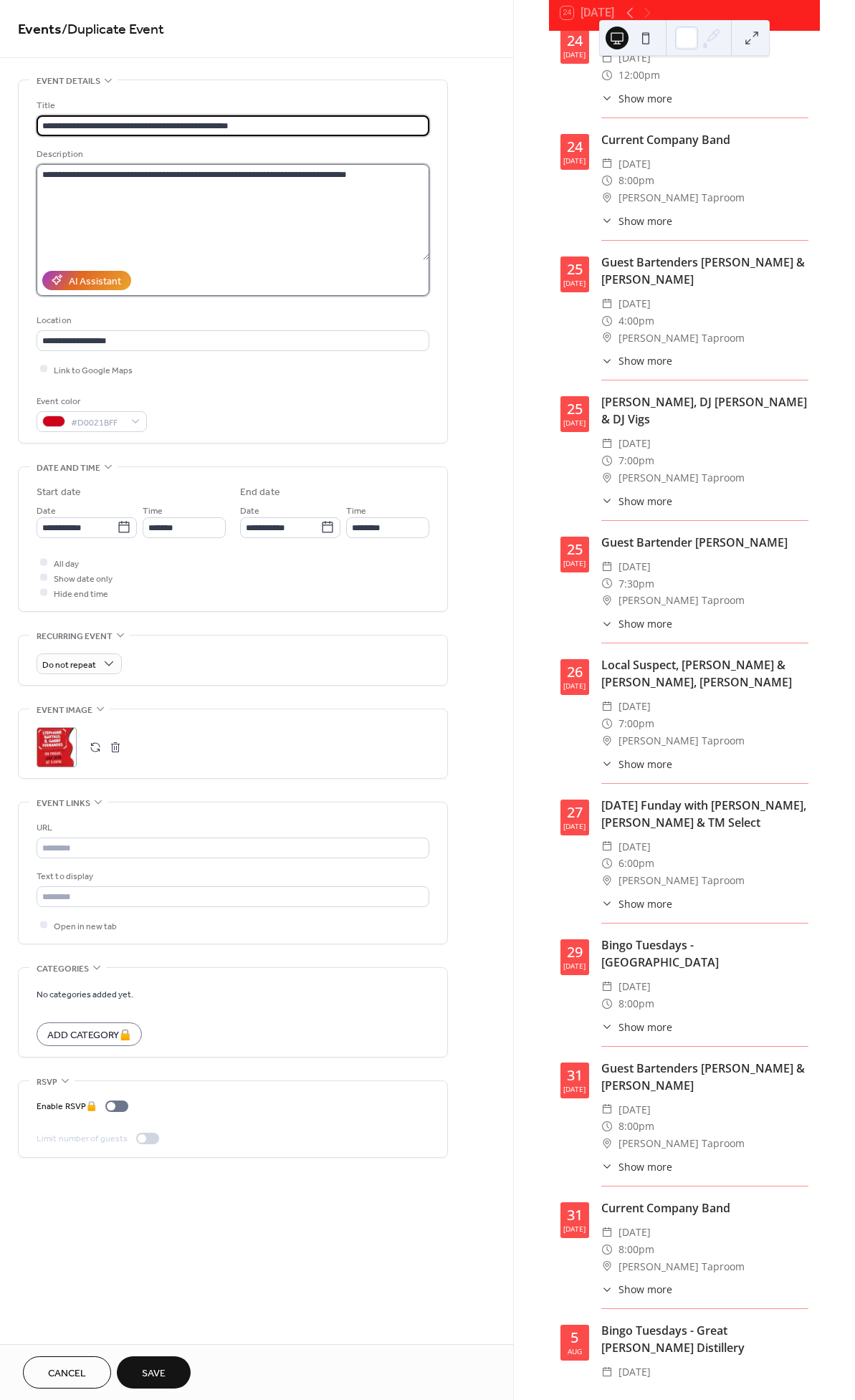 click on "**********" at bounding box center (233, 212) 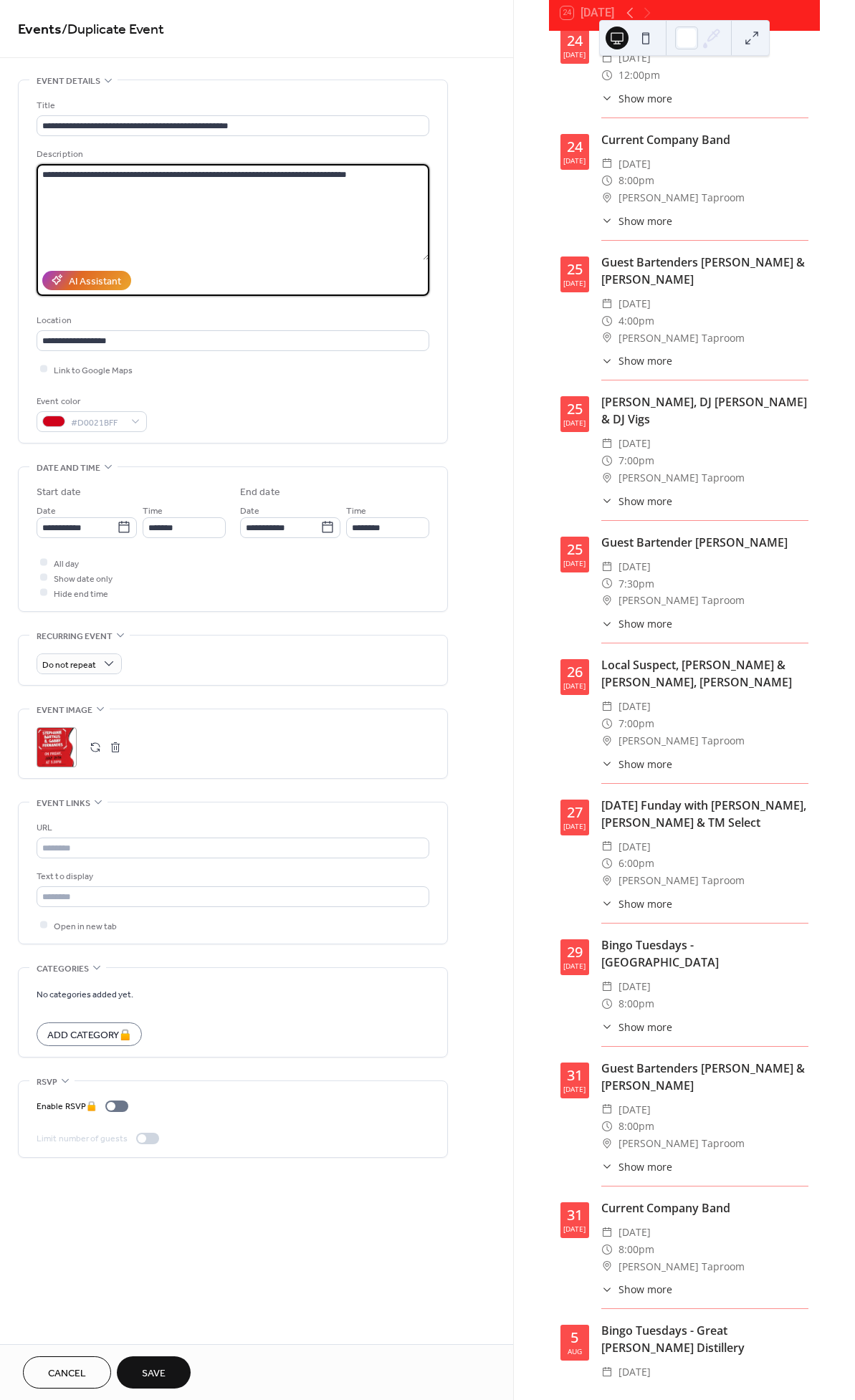 drag, startPoint x: 396, startPoint y: 173, endPoint x: 110, endPoint y: 176, distance: 286.0157 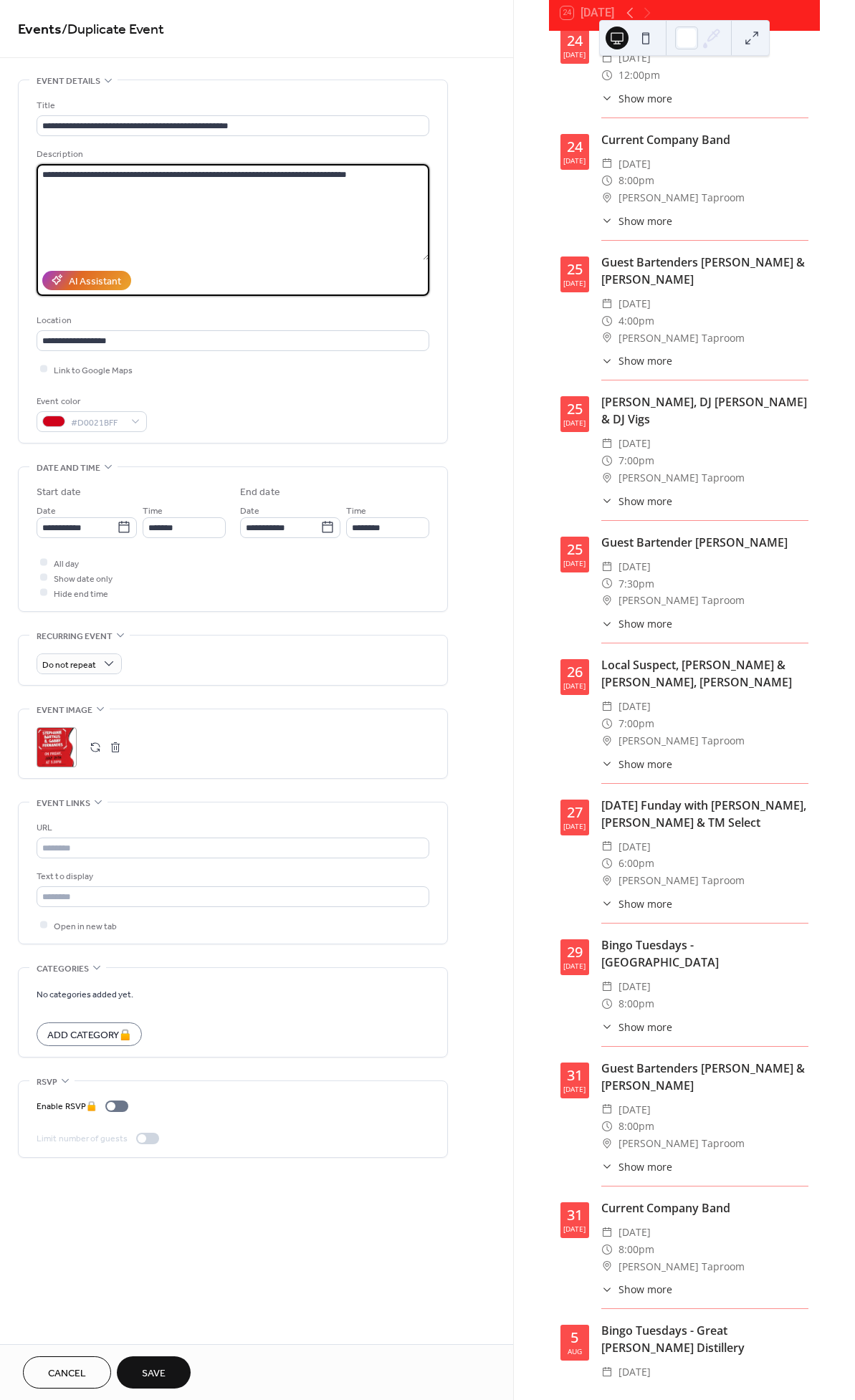 click on "**********" at bounding box center (233, 212) 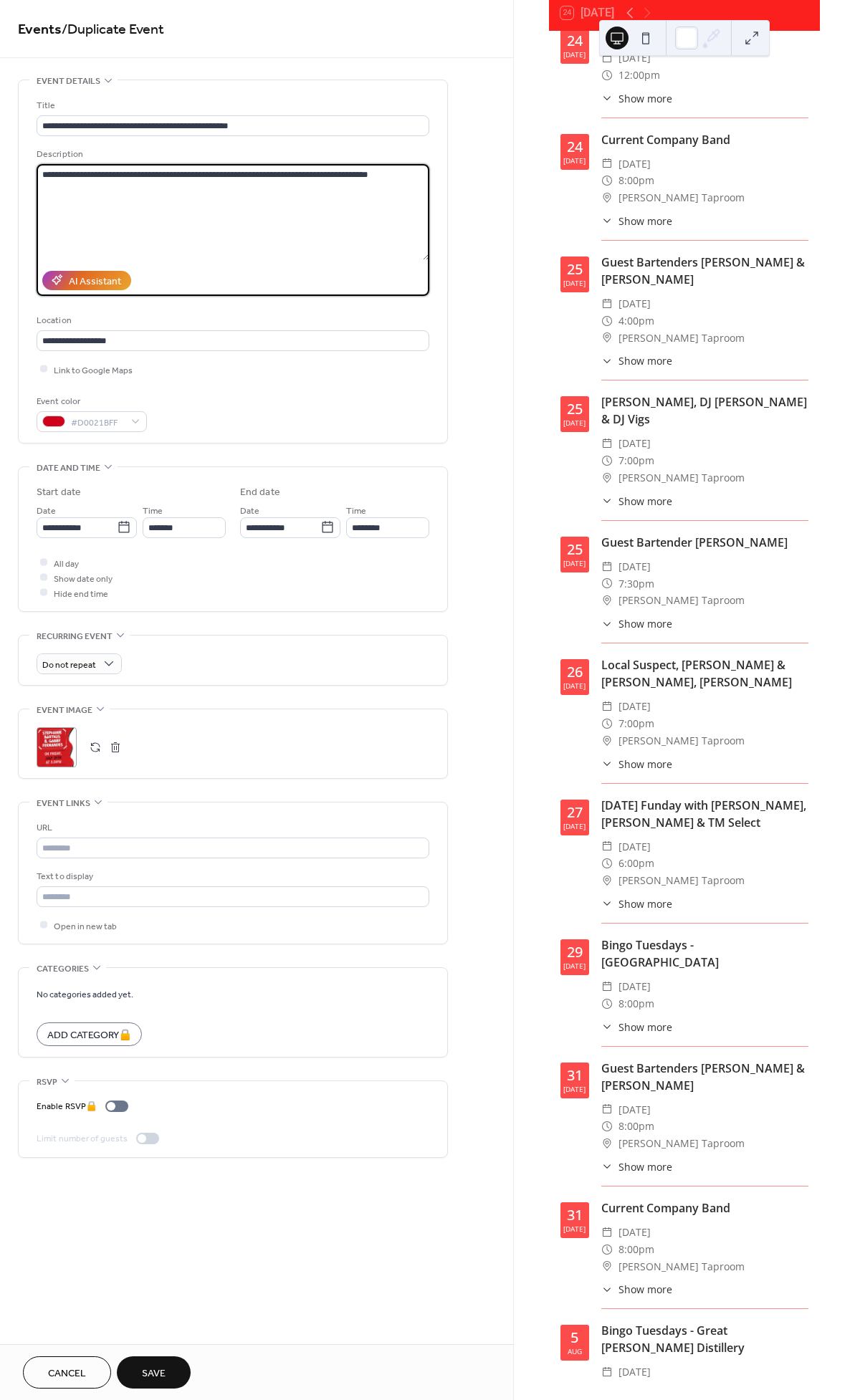type on "**********" 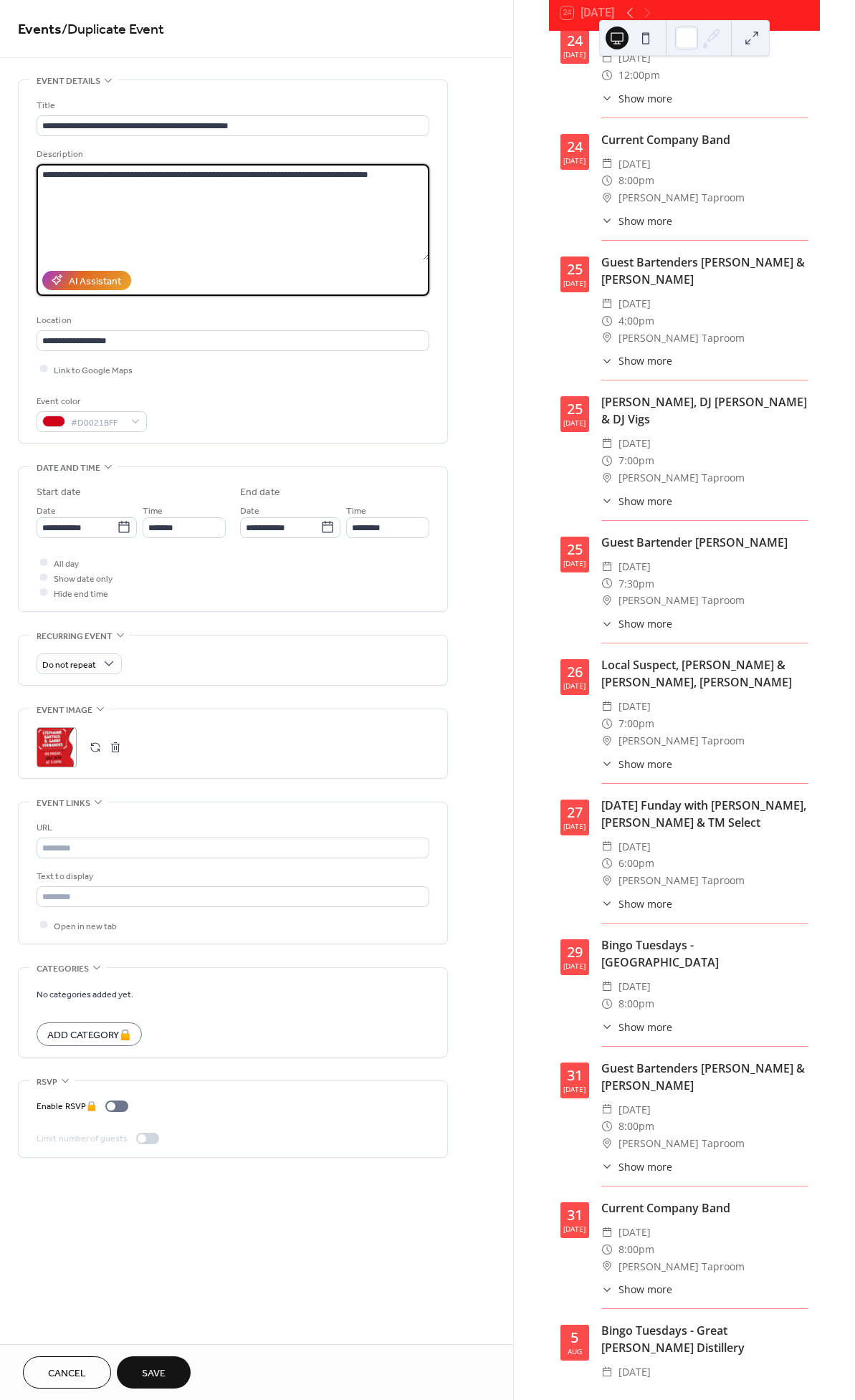 click on "Save" at bounding box center [153, 1372] 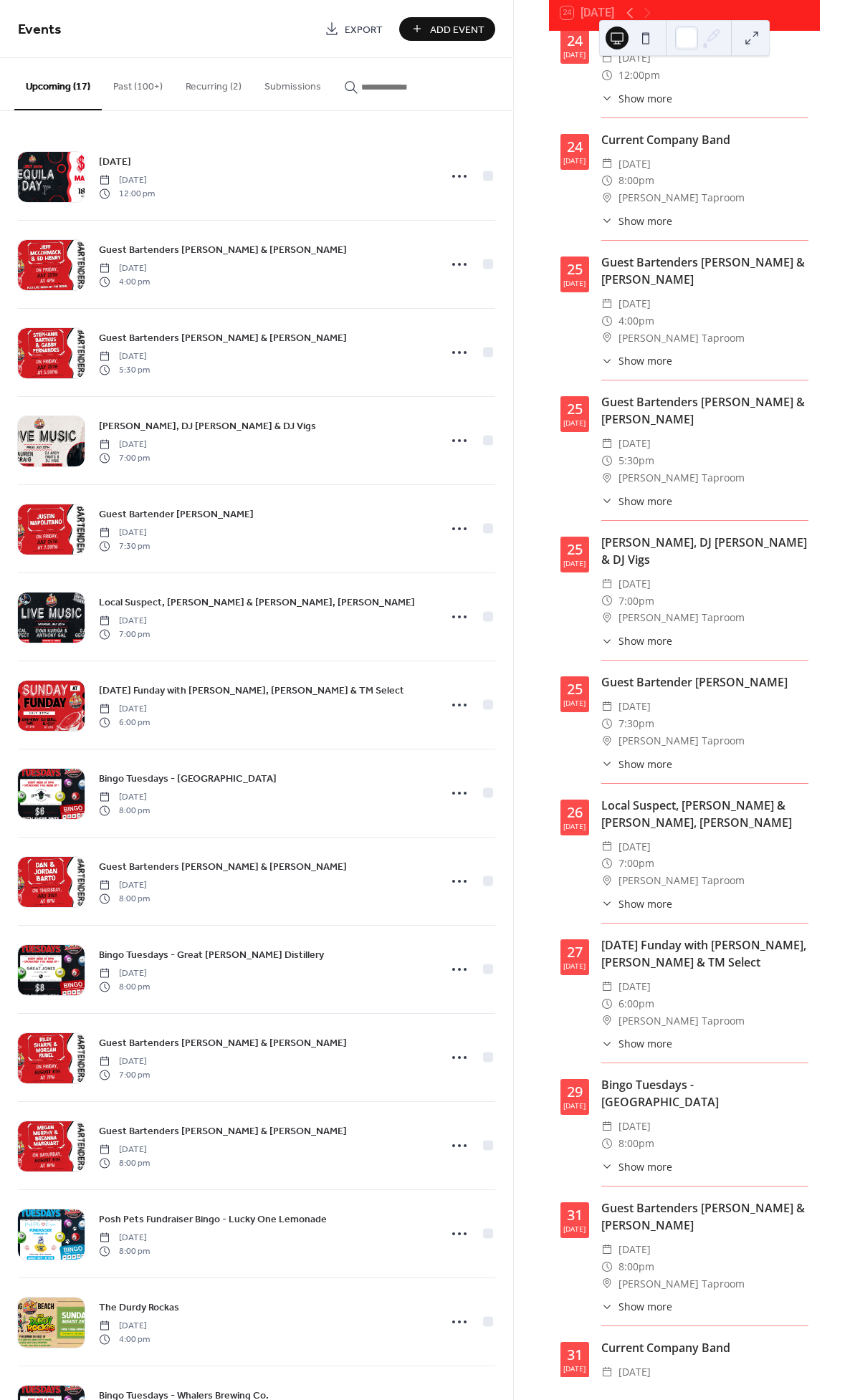 click on "Show more" at bounding box center (645, 501) 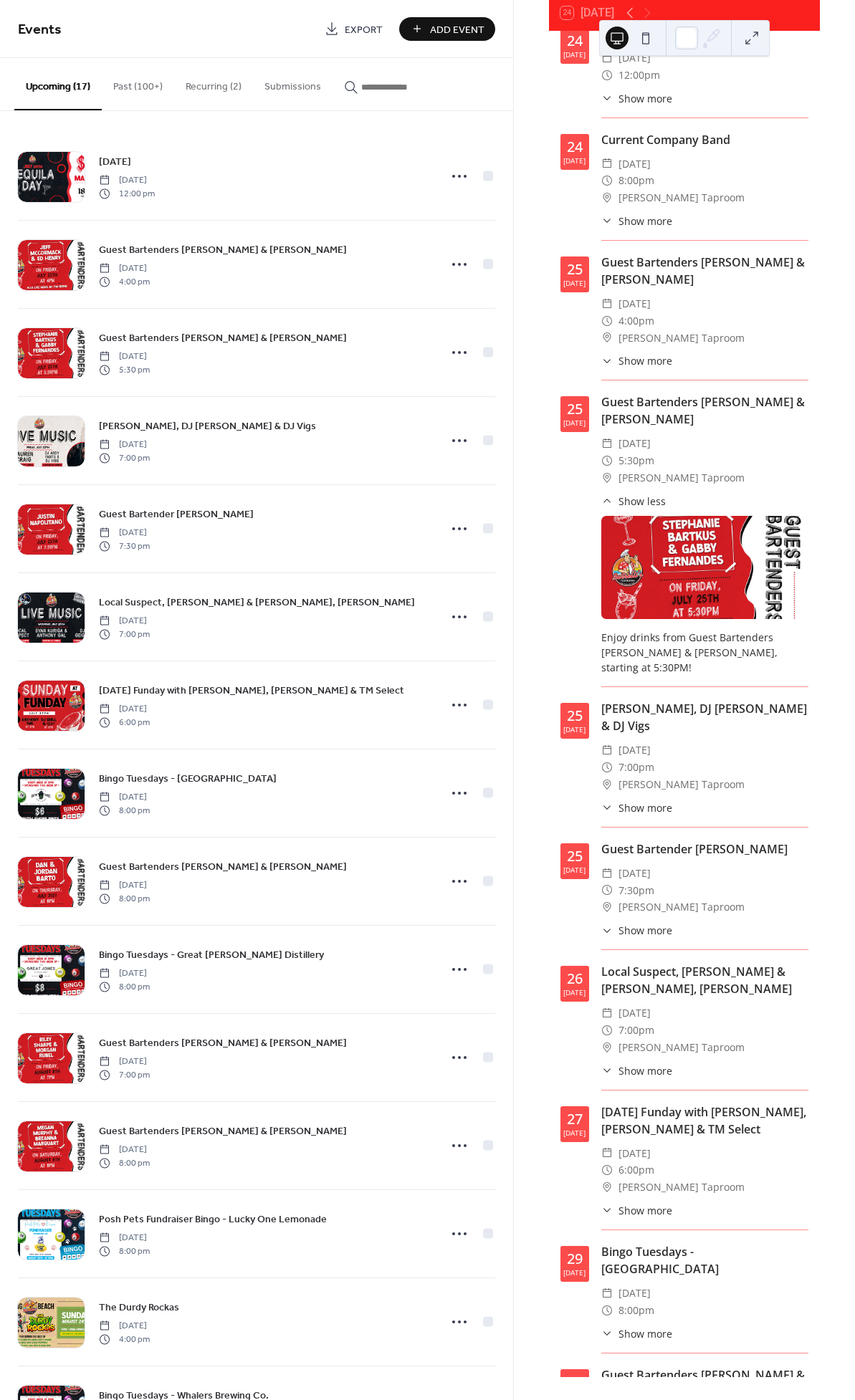 copy on "Enjoy drinks from Guest Bartenders Stephanie Bartkus & Gabby Fernandes, starting at 5:30PM!" 